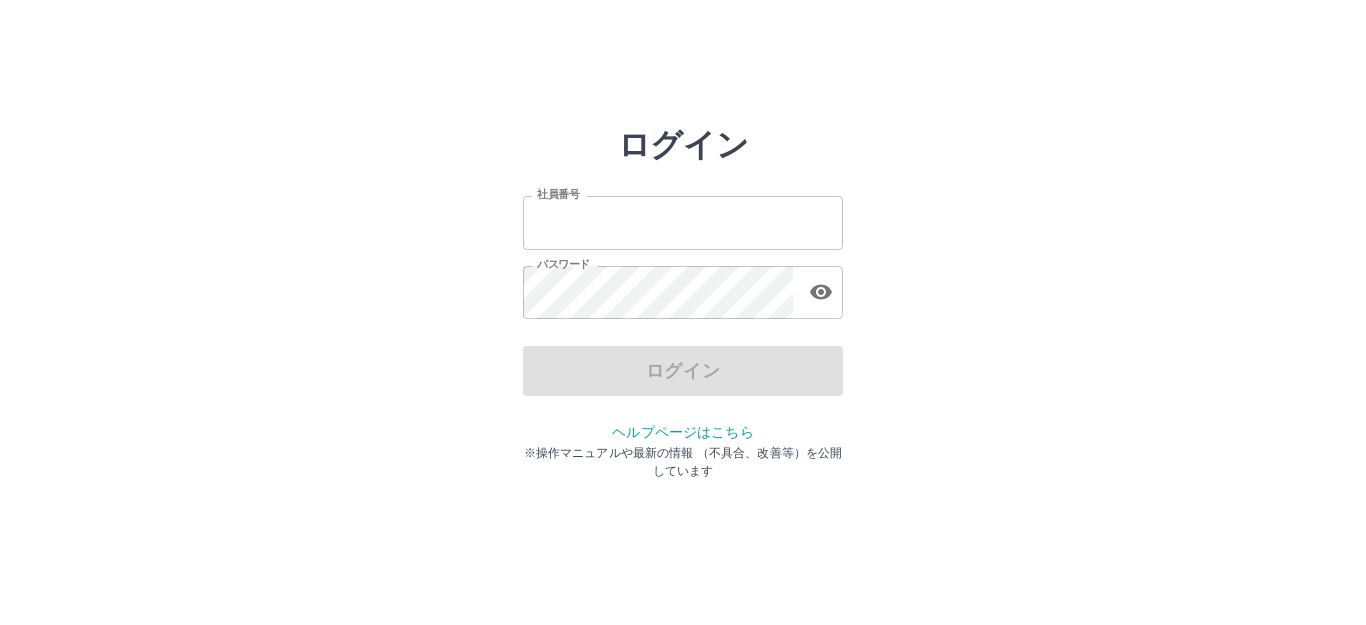 scroll, scrollTop: 0, scrollLeft: 0, axis: both 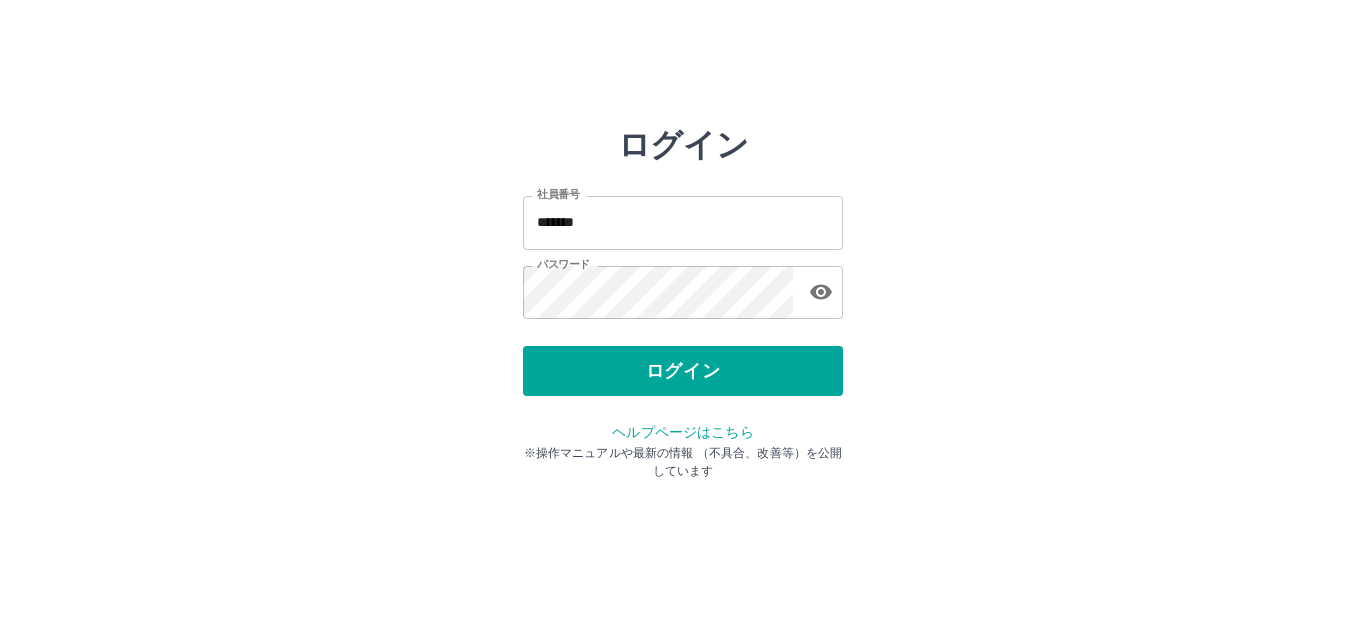 click on "ログイン" at bounding box center [683, 371] 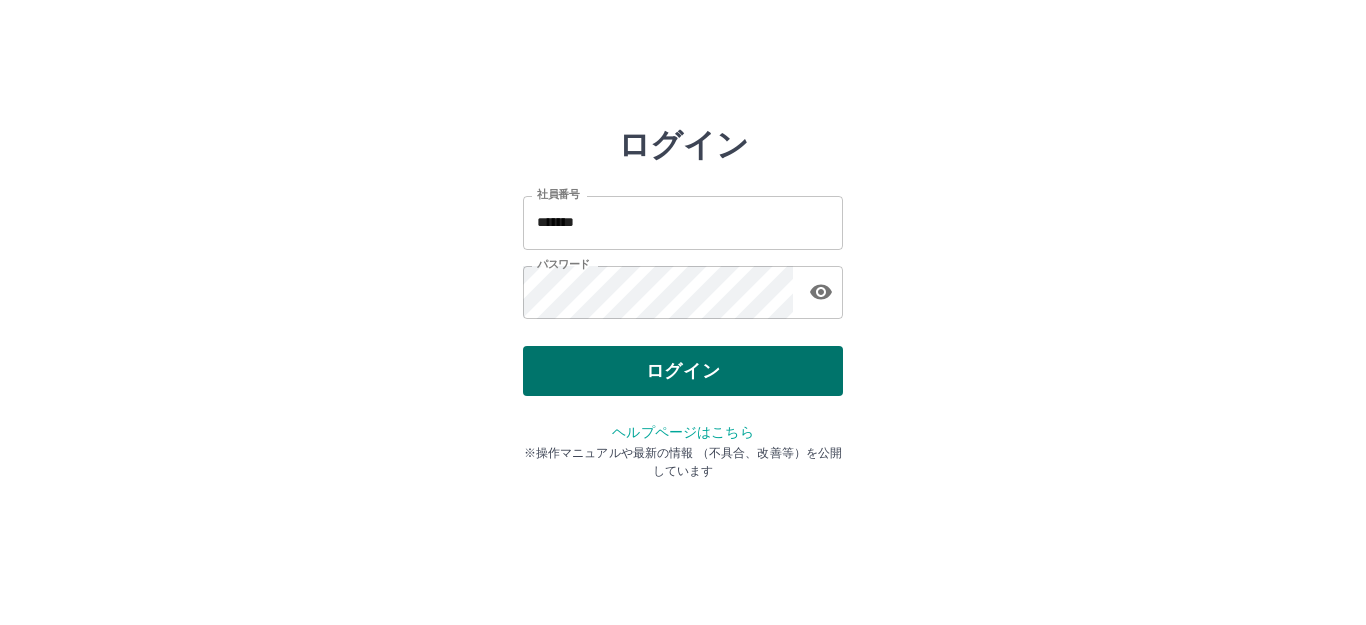 click on "ログイン" at bounding box center (683, 371) 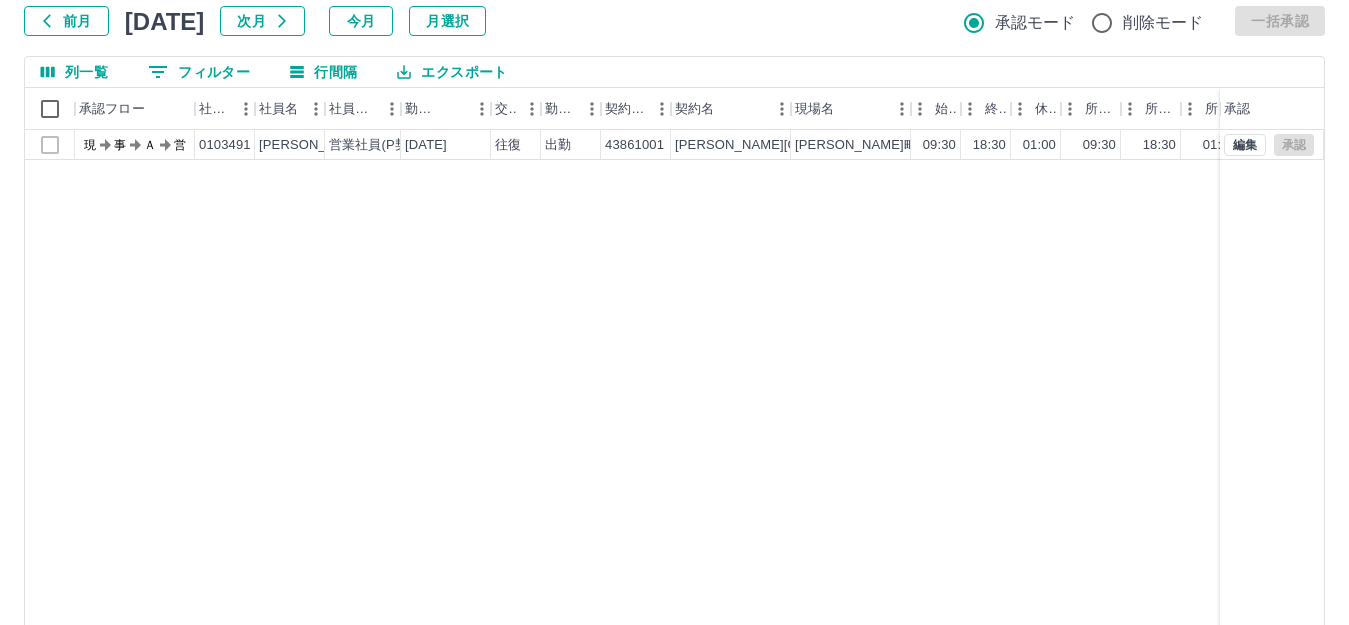 scroll, scrollTop: 0, scrollLeft: 0, axis: both 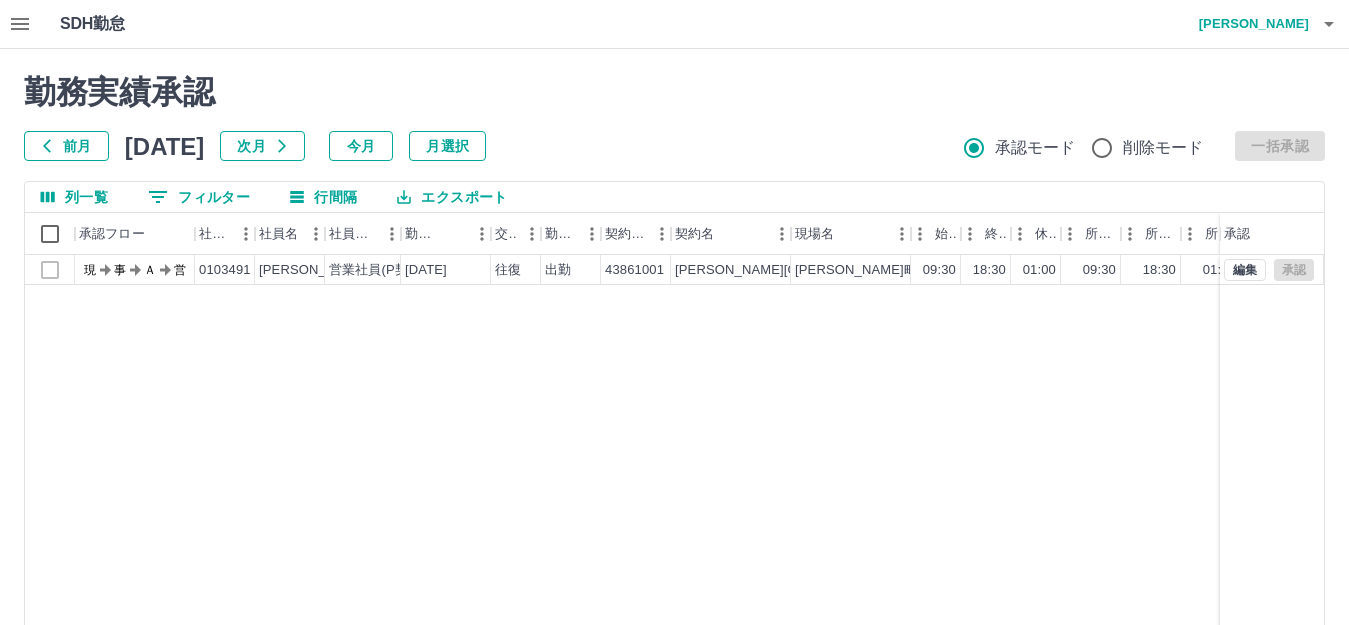 click on "前月" at bounding box center (66, 146) 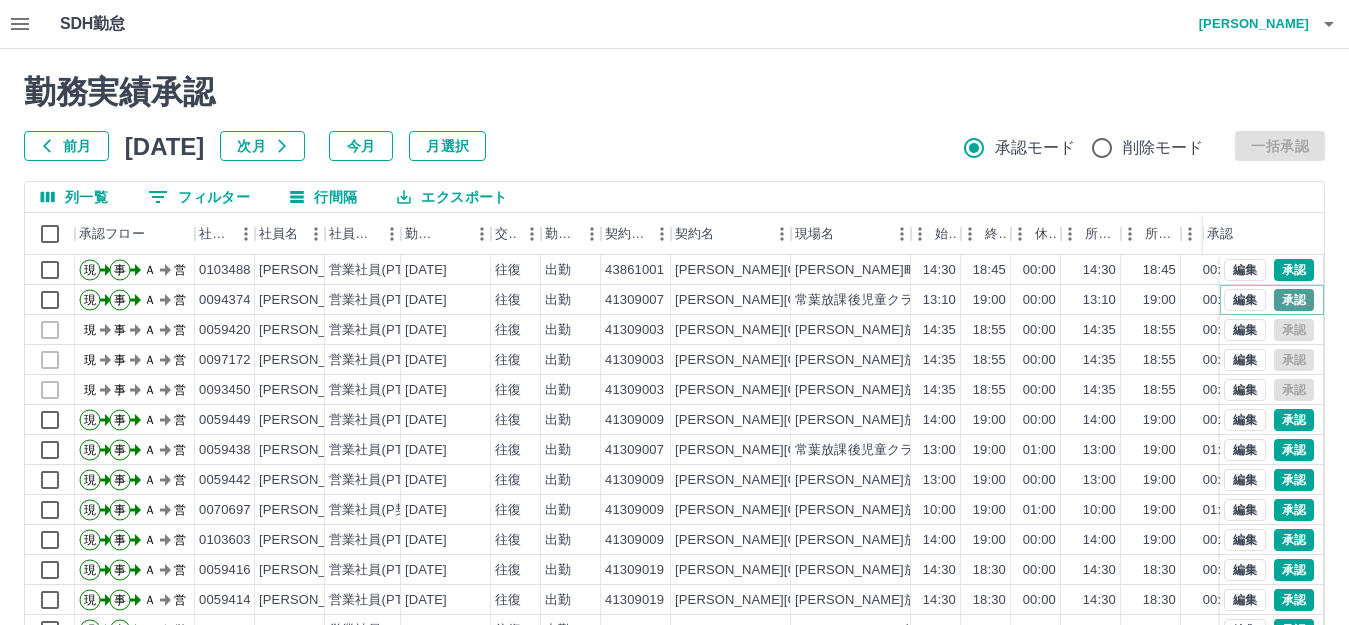 click on "承認" at bounding box center [1294, 300] 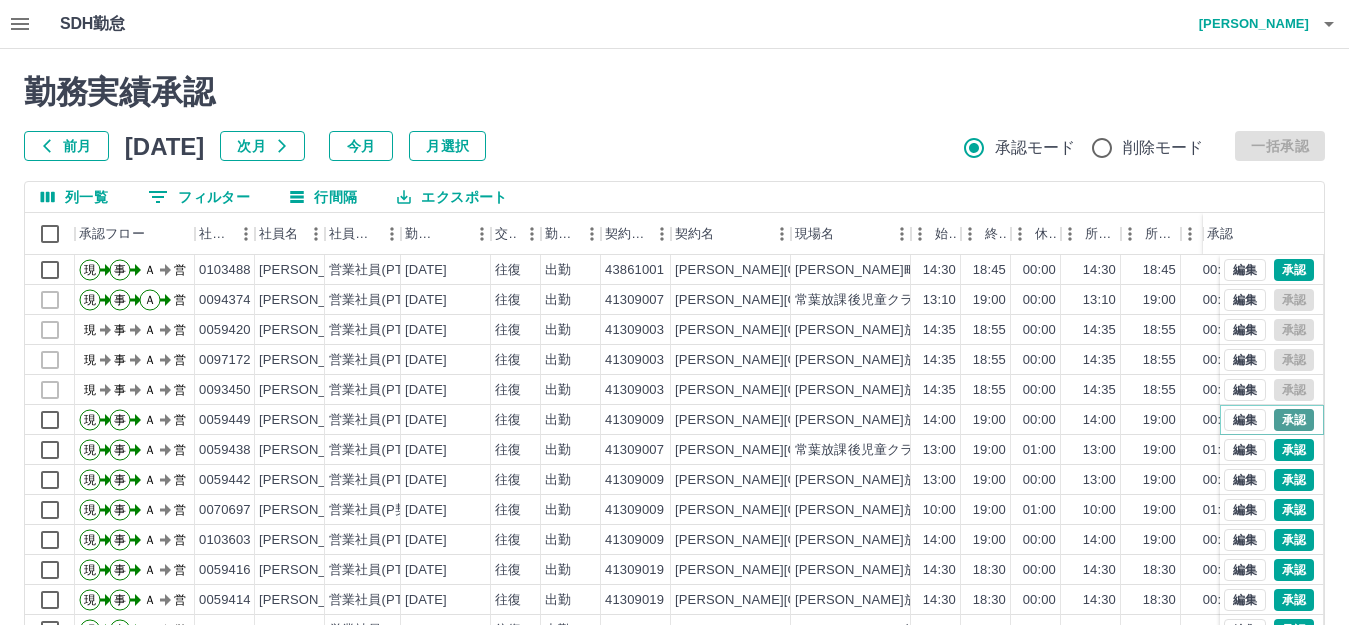 click on "承認" at bounding box center (1294, 420) 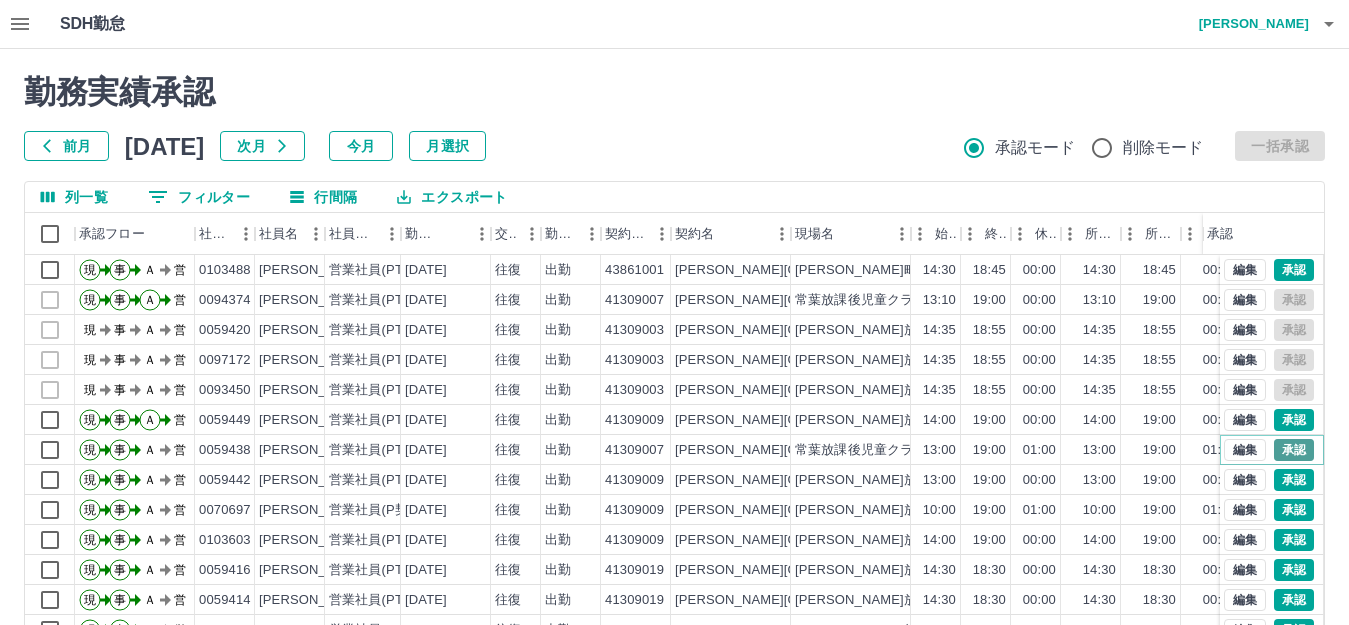 click on "承認" at bounding box center (1294, 450) 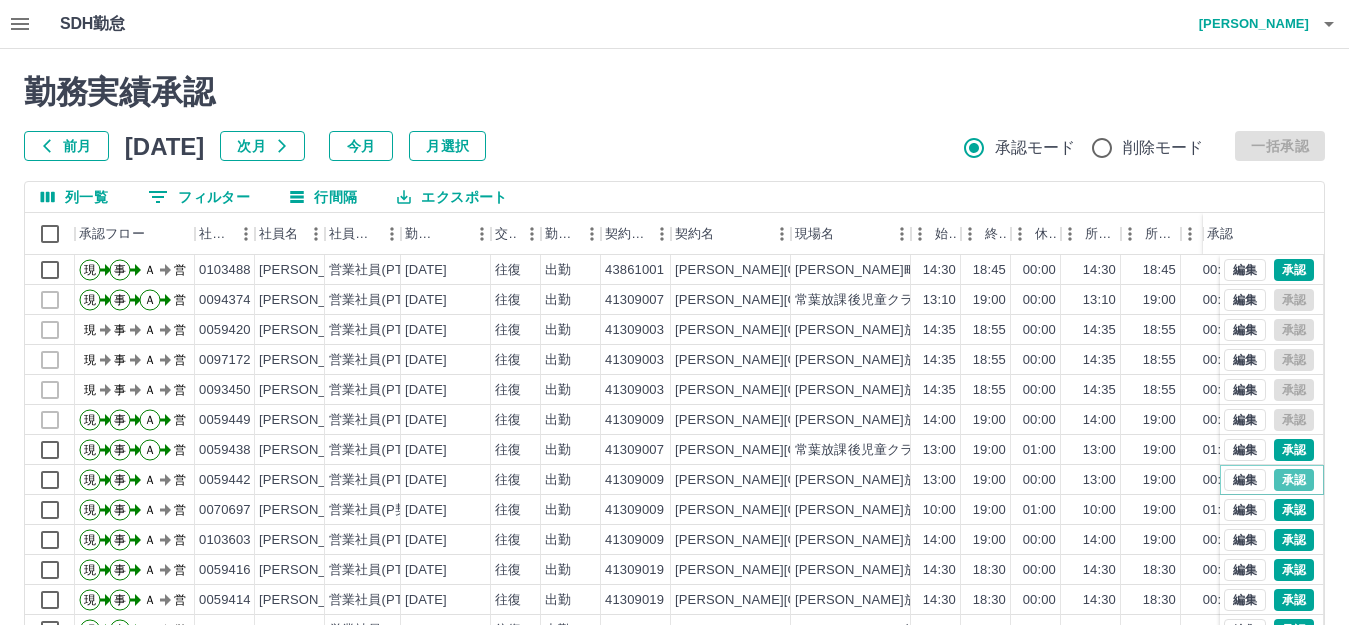 click on "承認" at bounding box center [1294, 480] 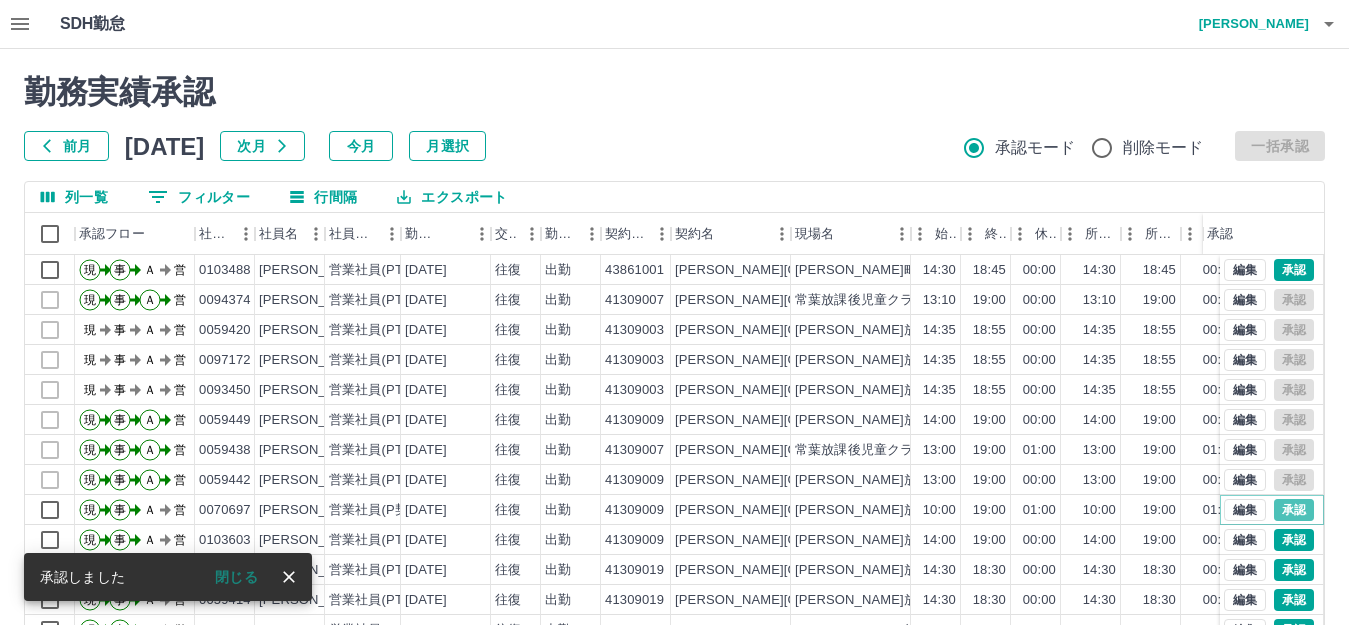 click on "承認" at bounding box center [1294, 510] 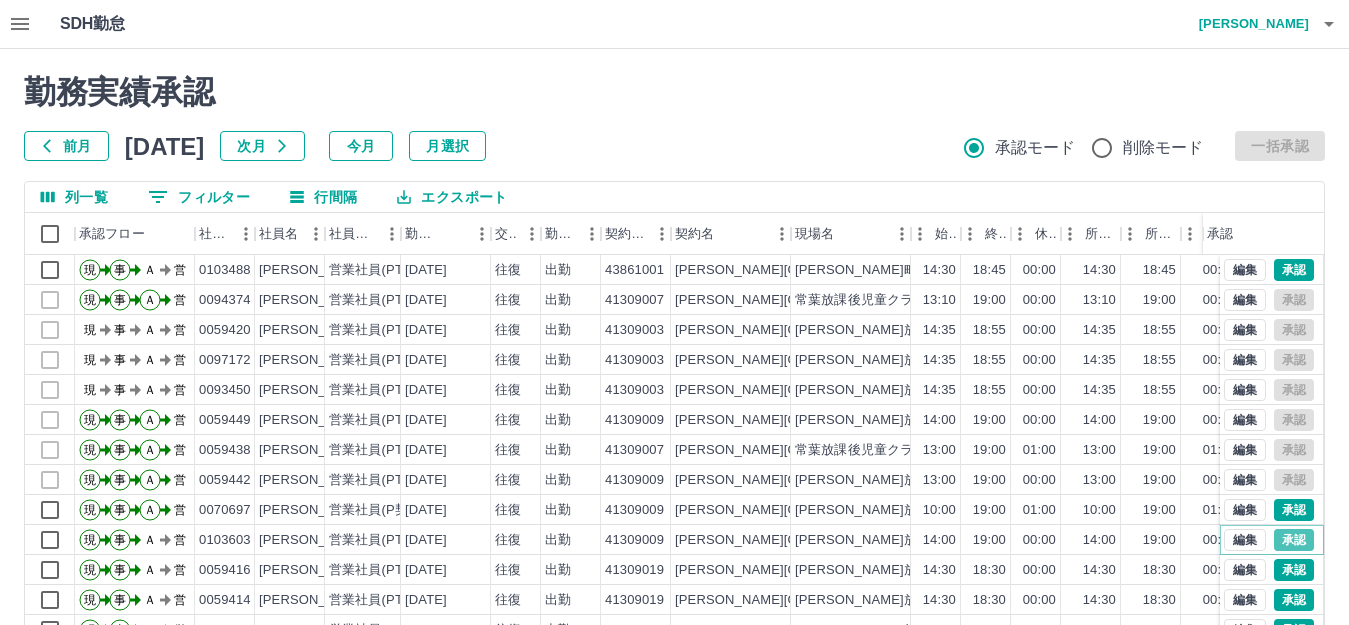 click on "承認" at bounding box center [1294, 540] 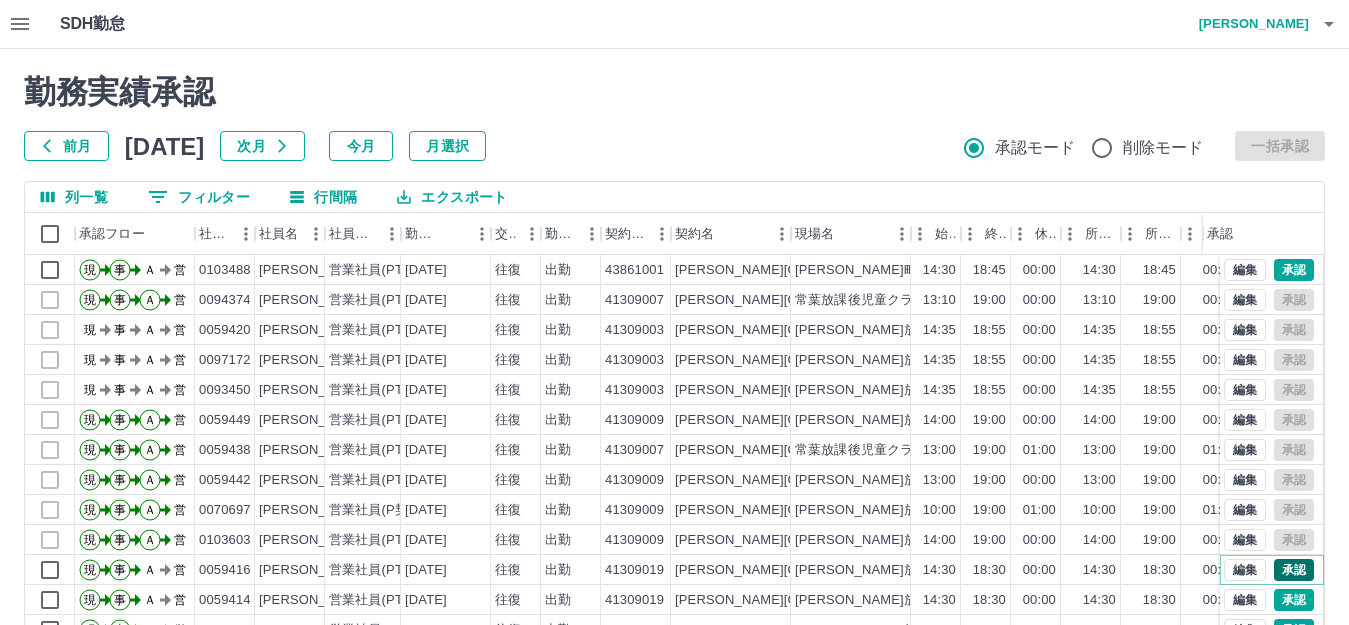 click on "承認" at bounding box center (1294, 570) 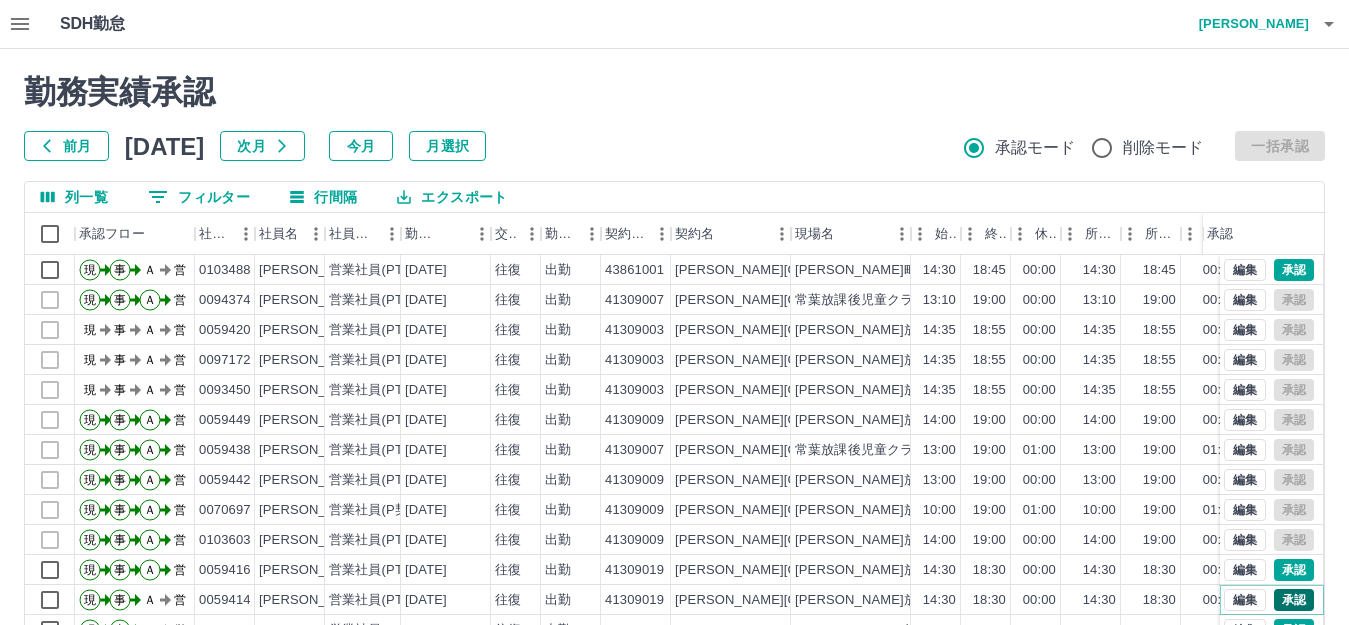 click on "承認" at bounding box center (1294, 600) 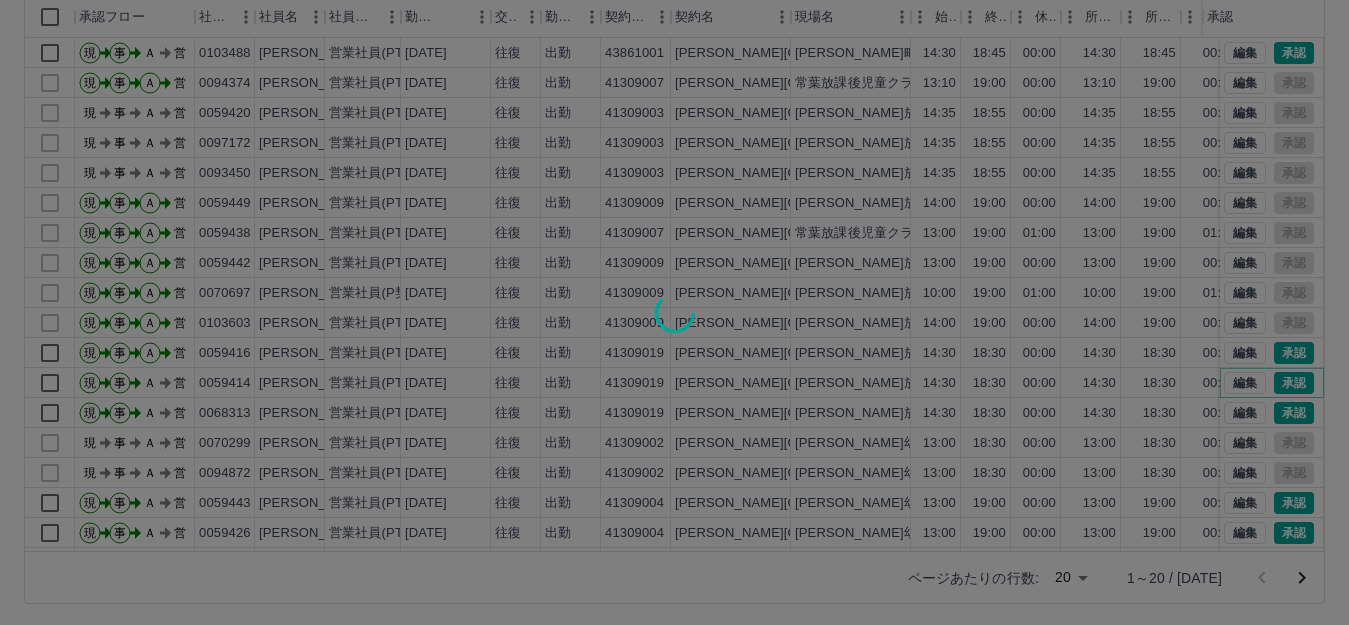 scroll, scrollTop: 220, scrollLeft: 0, axis: vertical 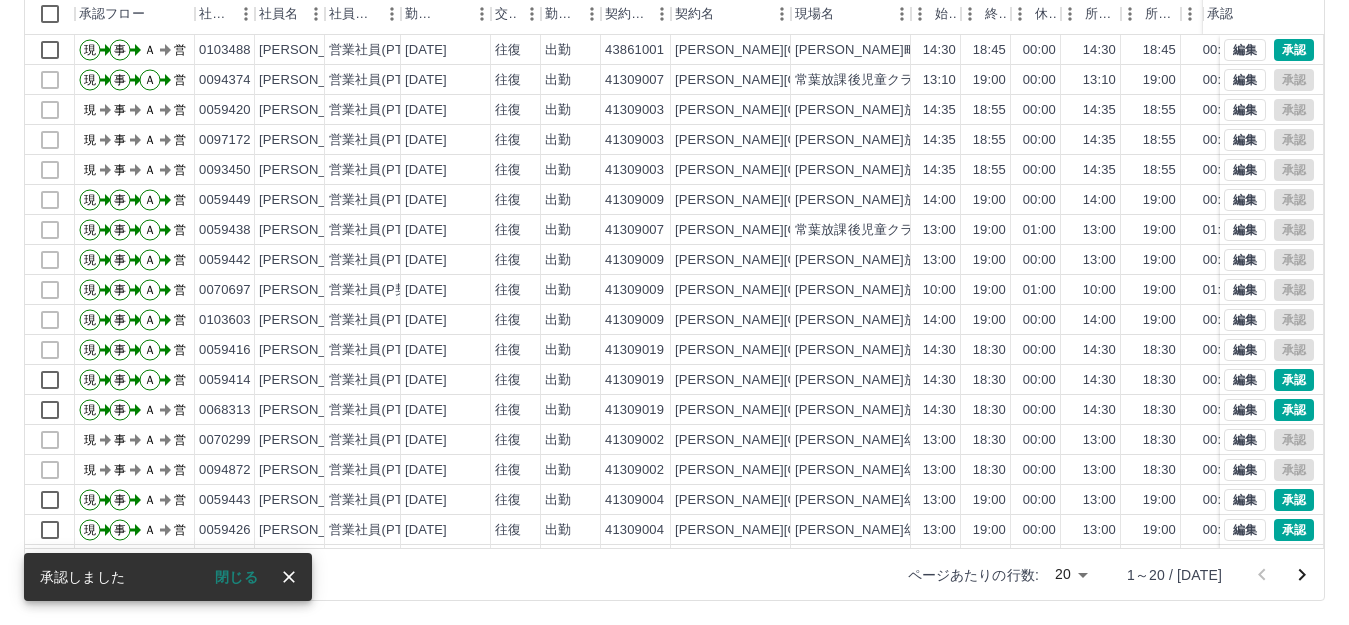 click on "SDH勤怠 [PERSON_NAME] 勤務実績承認 前月 [DATE] 次月 今月 月選択 承認モード 削除モード 一括承認 列一覧 0 フィルター 行間隔 エクスポート 承認フロー 社員番号 社員名 社員区分 勤務日 交通費 勤務区分 契約コード 契約名 現場名 始業 終業 休憩 所定開始 所定終業 所定休憩 拘束 勤務 遅刻等 コメント ステータス 承認 現 事 Ａ 営 0103488 [PERSON_NAME] 営業社員(PT契約) [DATE] 往復 出勤 43861001 [PERSON_NAME][GEOGRAPHIC_DATA][PERSON_NAME]放課後児童クラブ施設 14:30 18:45 00:00 14:30 18:45 00:00 04:15 04:15 00:00 AM承認待 現 事 Ａ 営 0094374 [PERSON_NAME] 営業社員(PT契約) [DATE] 往復 出勤 41309007 [PERSON_NAME][GEOGRAPHIC_DATA] 常葉放課後児童クラブ 13:10 19:00 00:00 13:10 19:00 00:00 05:50 05:50 00:00 営業所長承認待 現 事 Ａ 営 0059420 [PERSON_NAME] 営業社員(PT契約) [DATE] 往復 出勤 41309003 [PERSON_NAME][GEOGRAPHIC_DATA] [PERSON_NAME]放課後児童クラブ 14:35 18:55 00:00 14:35 現" at bounding box center (674, 202) 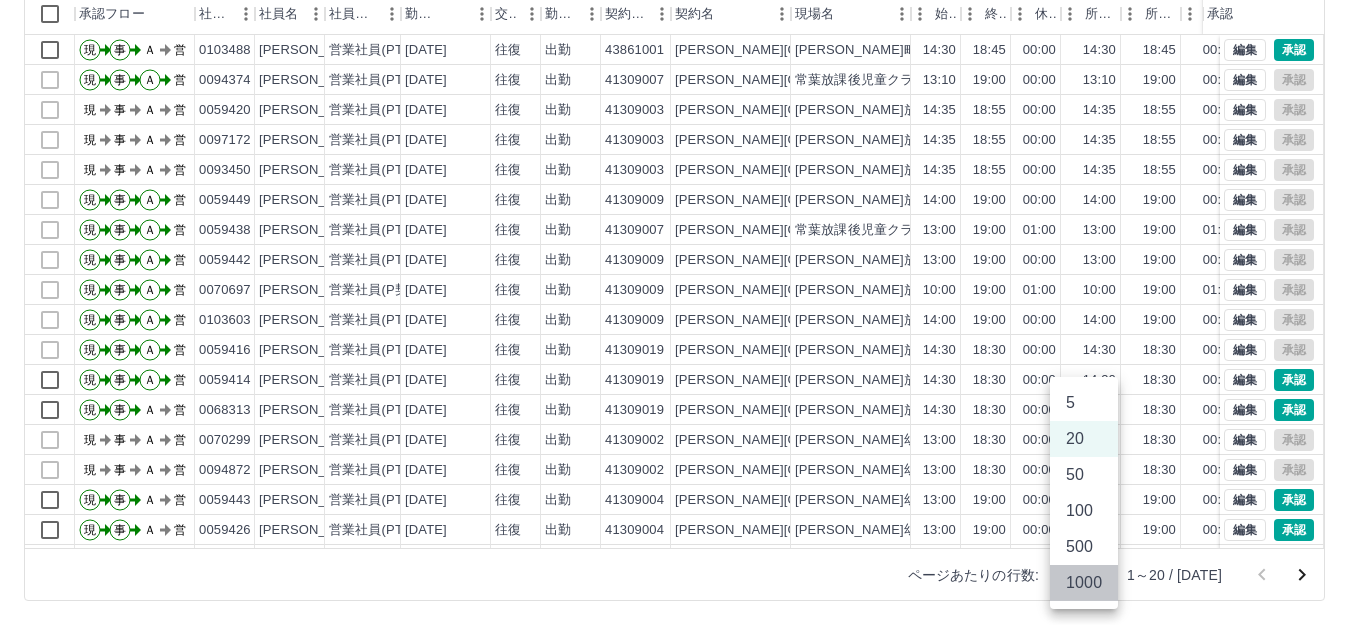 click on "1000" at bounding box center [1084, 583] 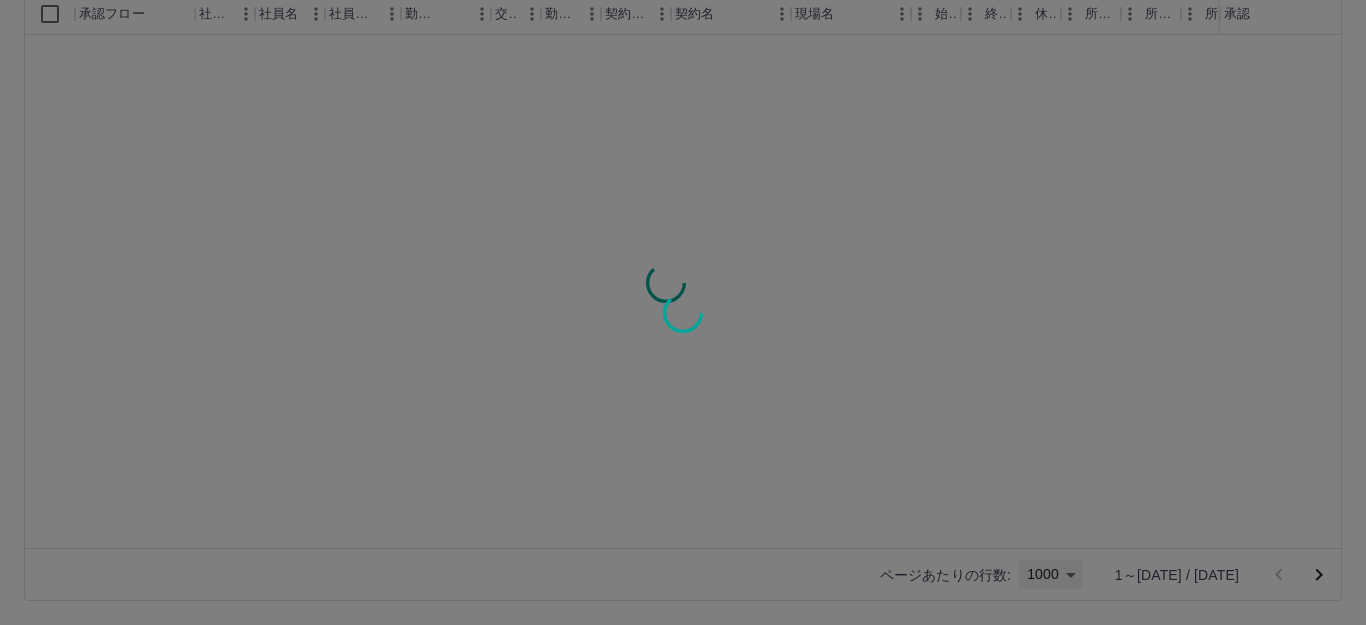 type on "****" 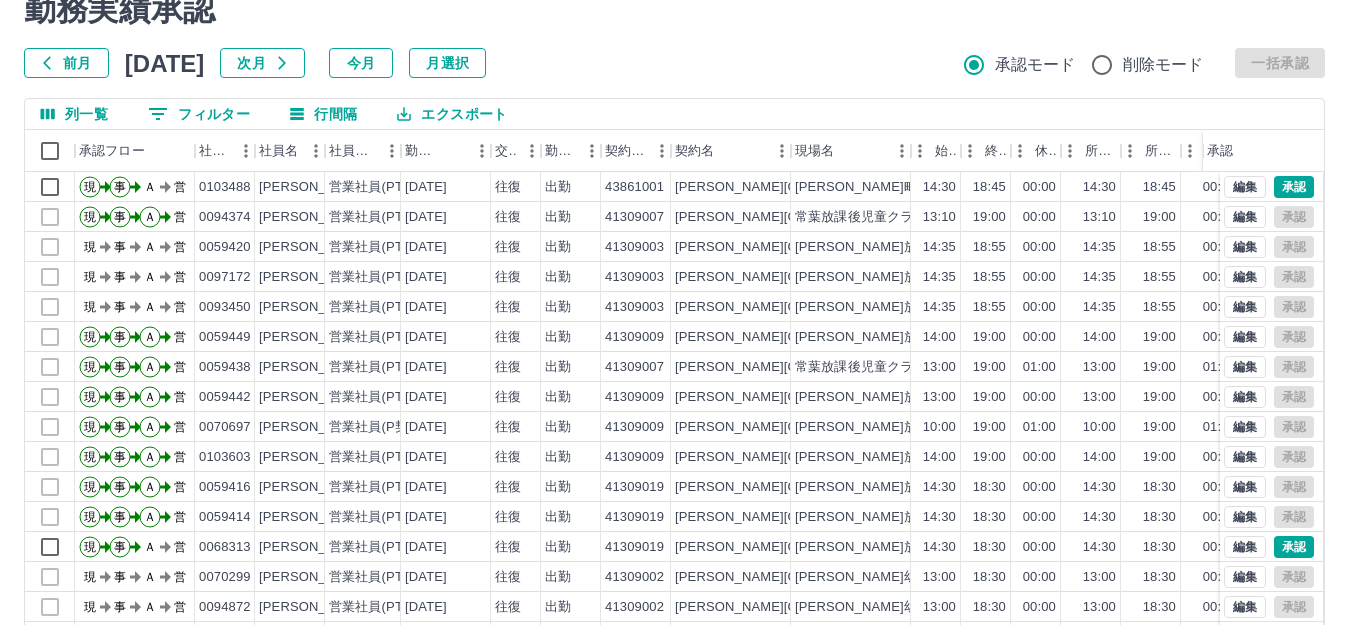 scroll, scrollTop: 200, scrollLeft: 0, axis: vertical 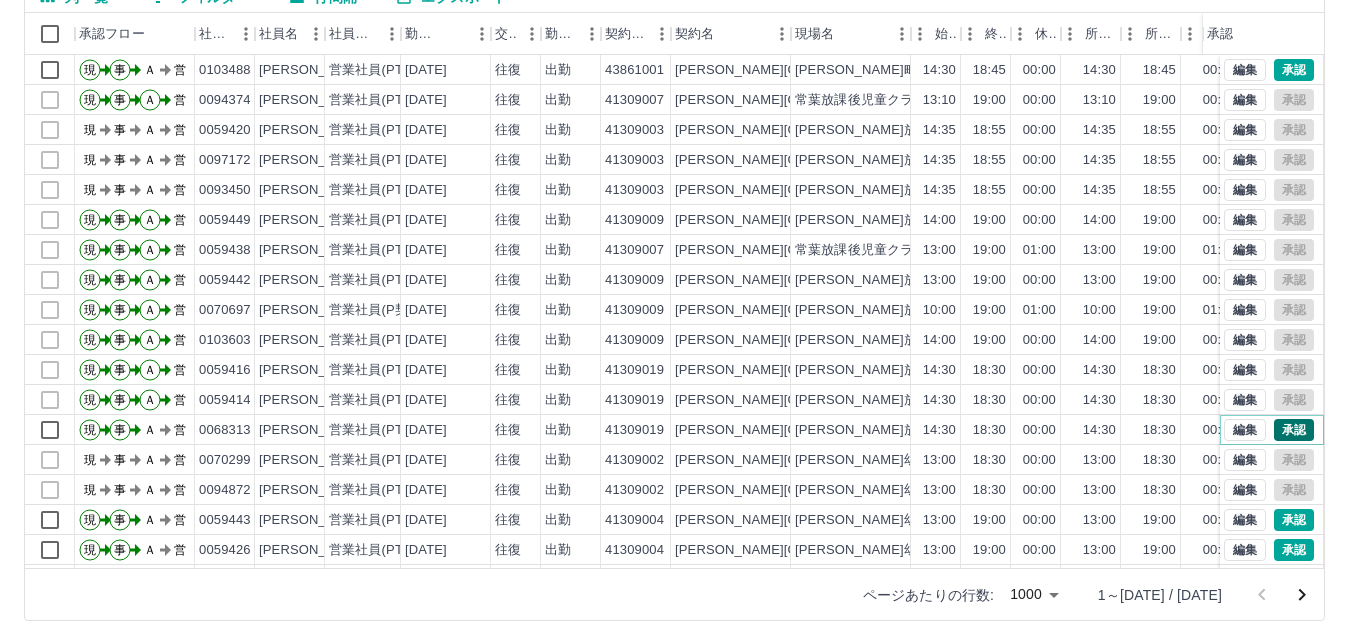 click on "承認" at bounding box center (1294, 430) 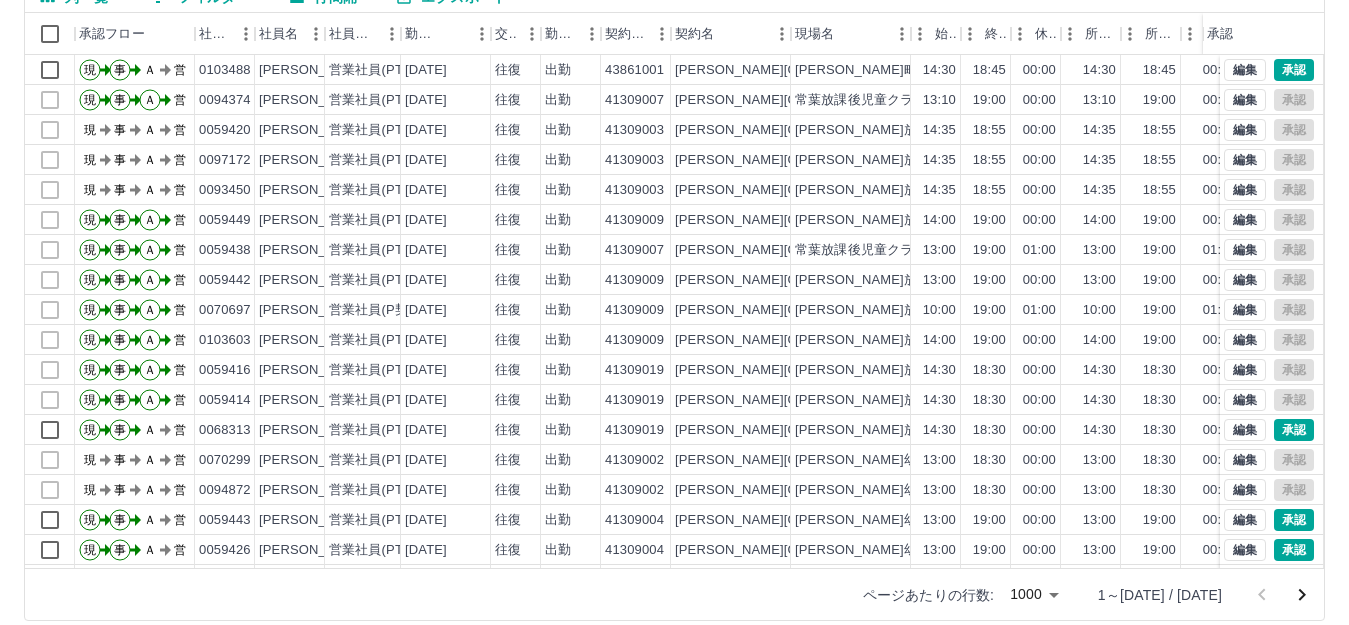 click at bounding box center (674, 312) 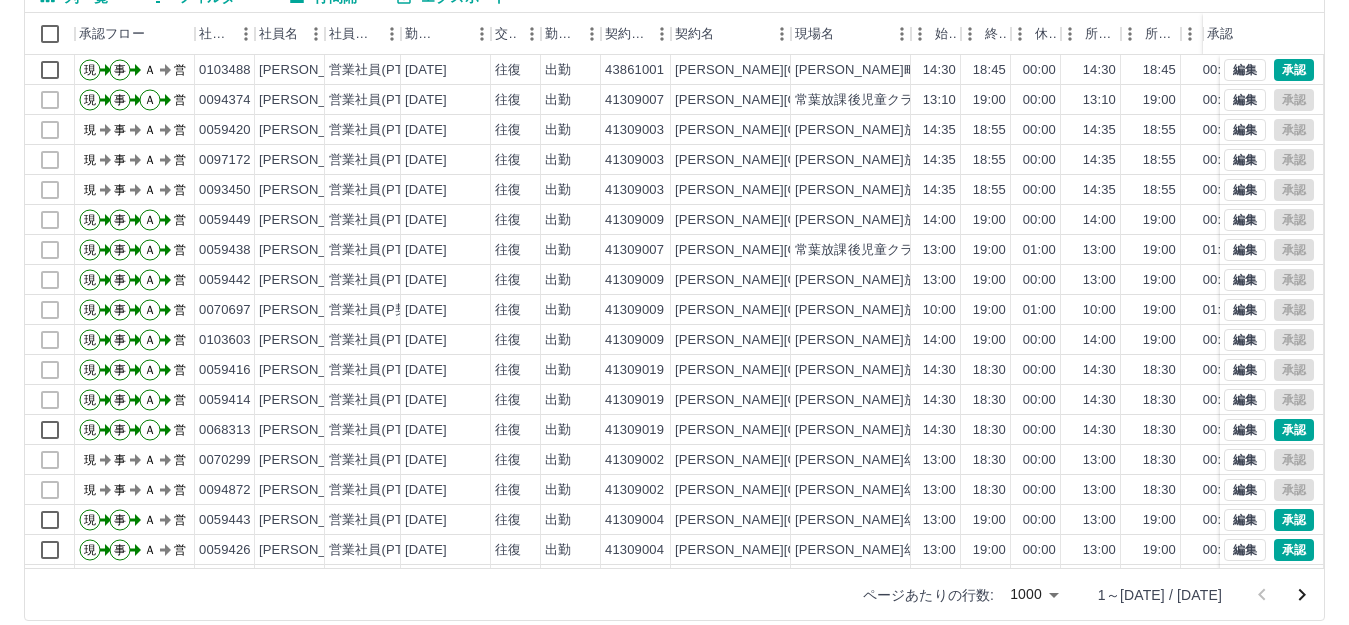 scroll, scrollTop: 220, scrollLeft: 0, axis: vertical 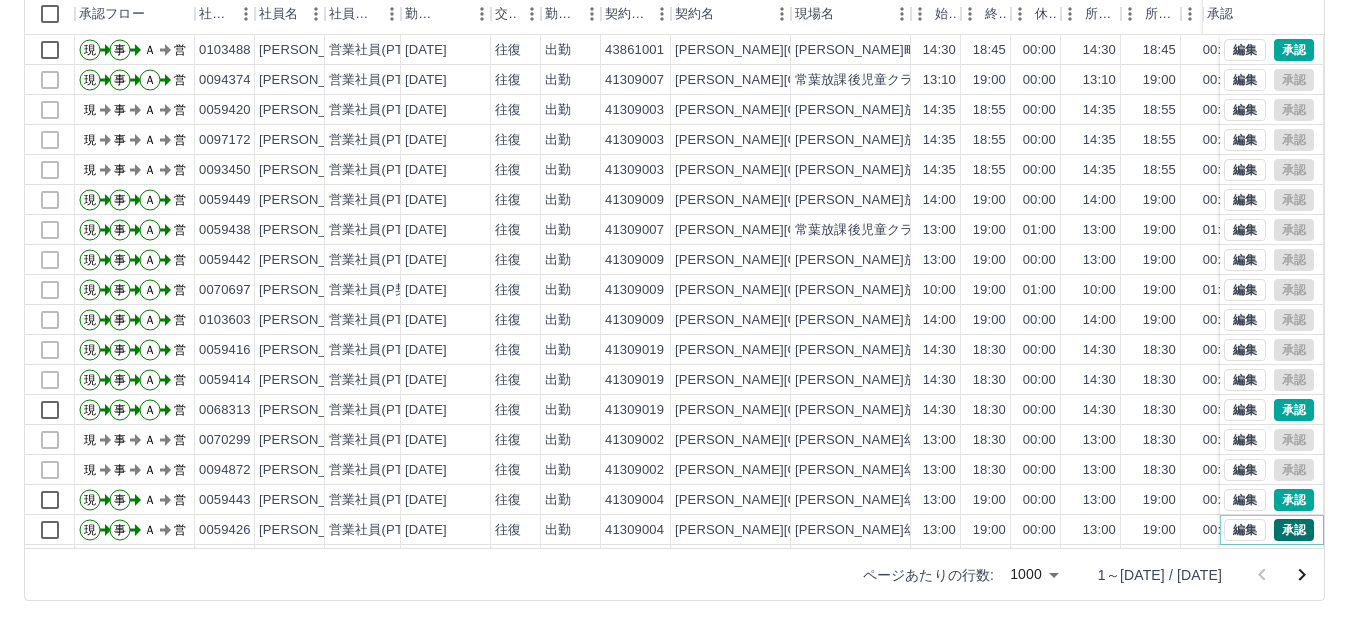 click on "承認" at bounding box center [1294, 530] 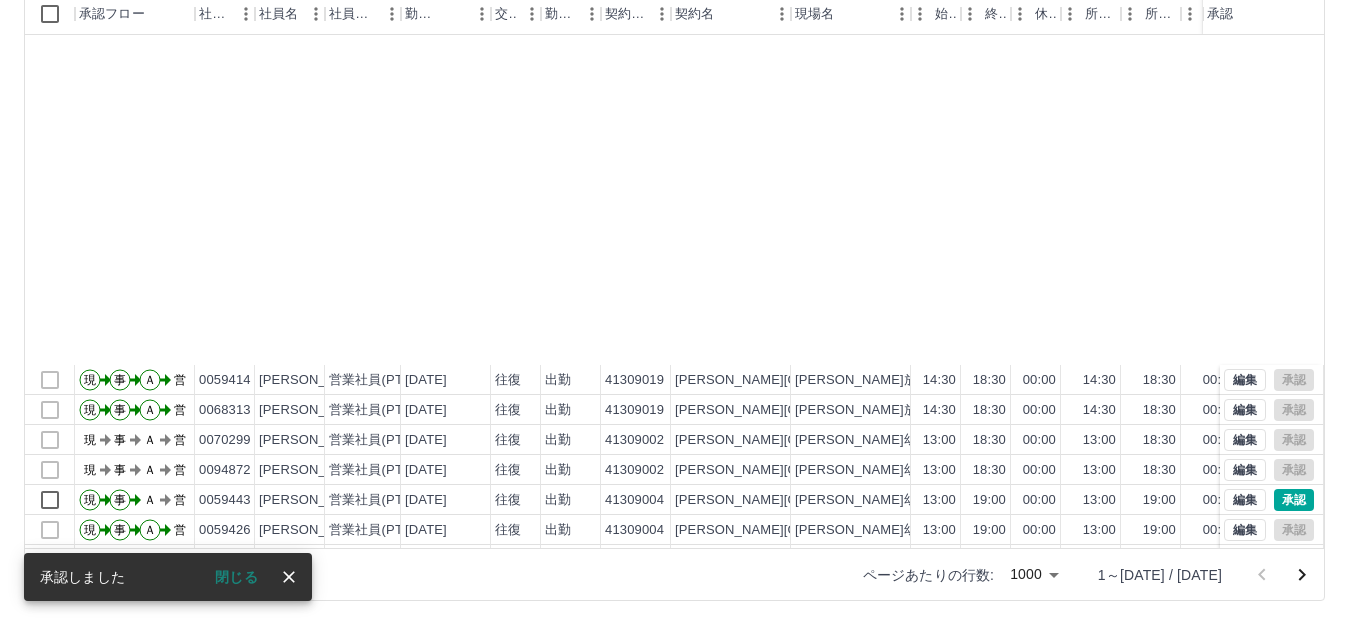 scroll, scrollTop: 0, scrollLeft: 0, axis: both 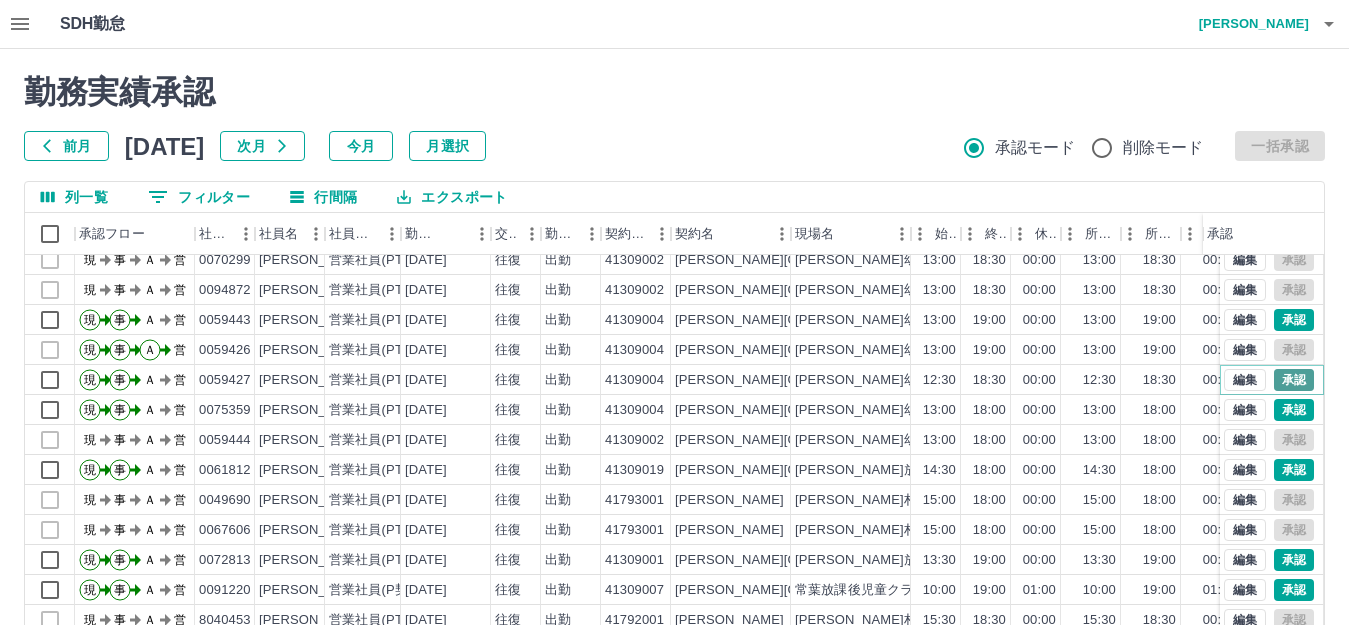 click on "承認" at bounding box center (1294, 380) 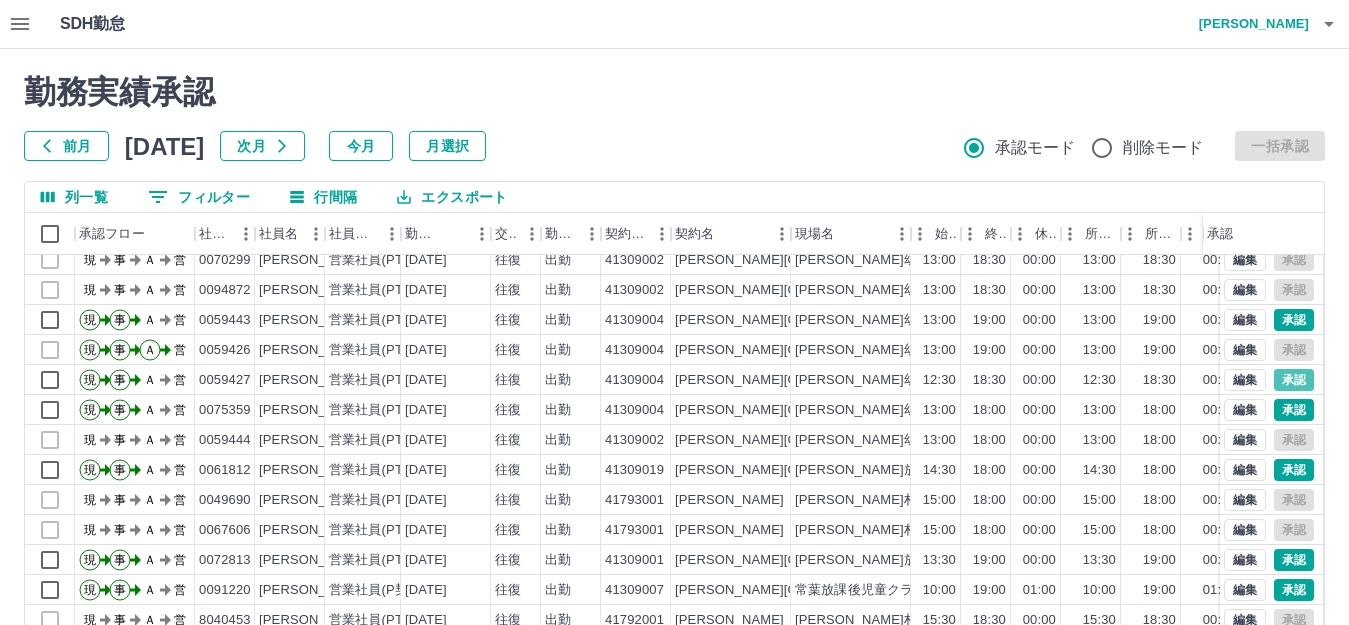 click at bounding box center [674, 312] 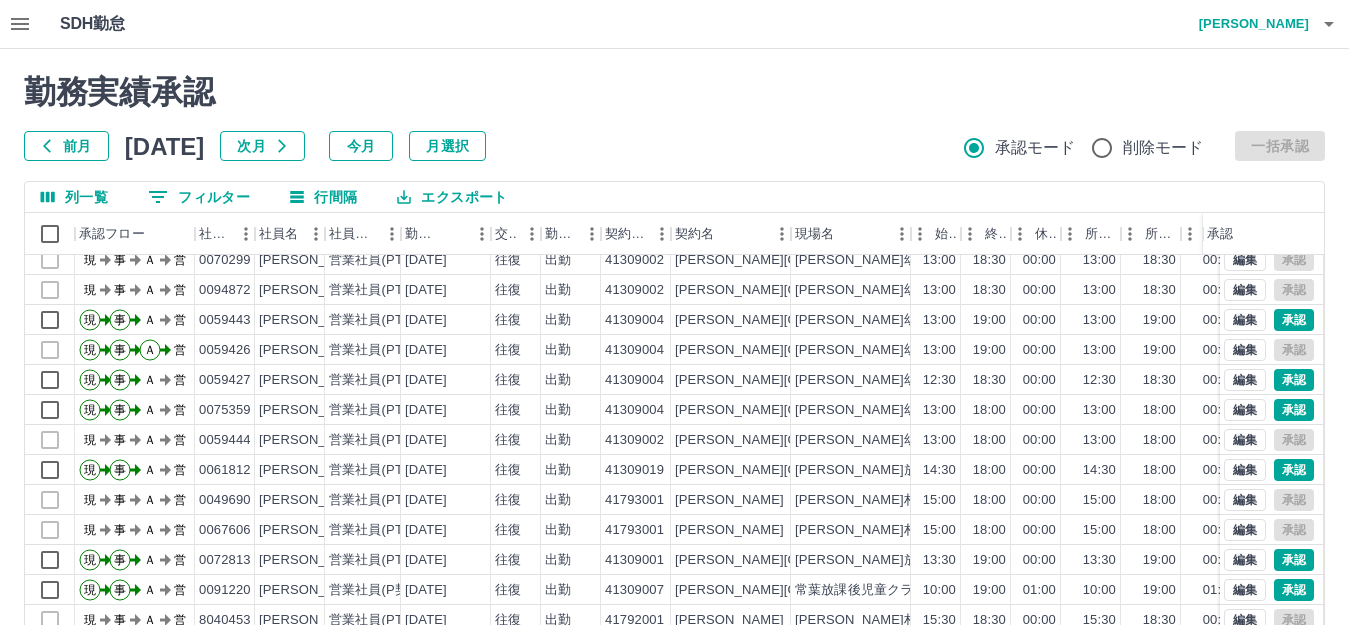 click at bounding box center (674, 312) 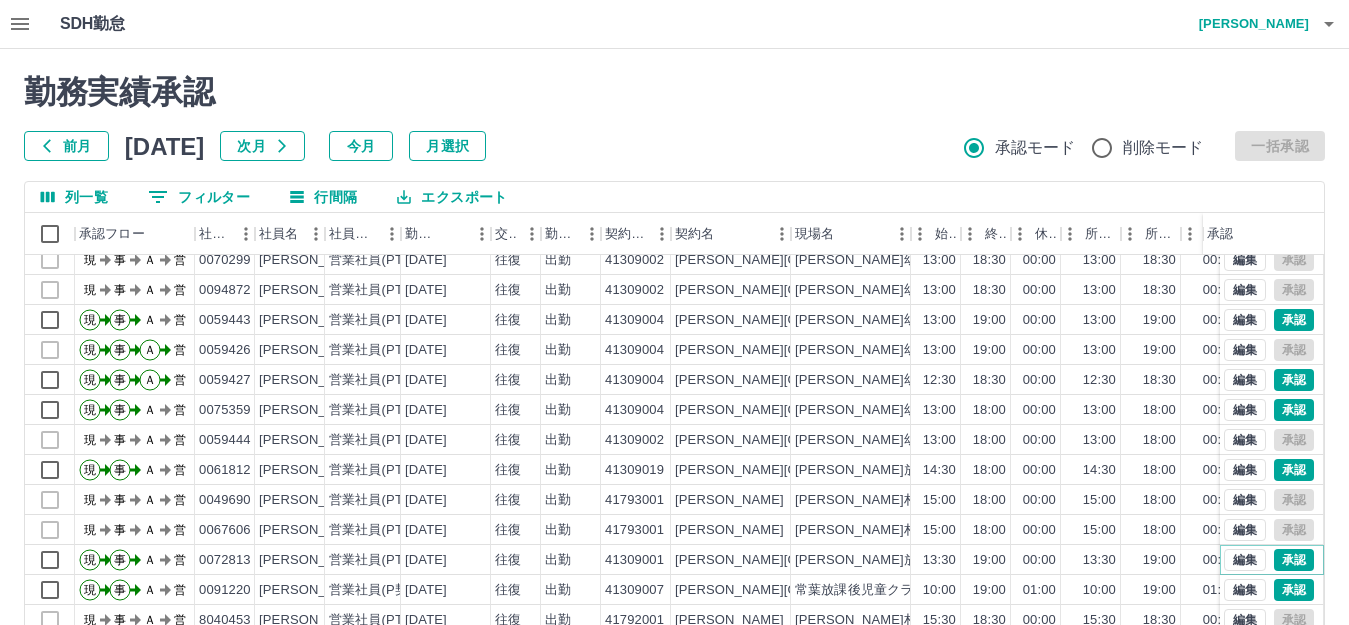 click on "承認" at bounding box center (1294, 560) 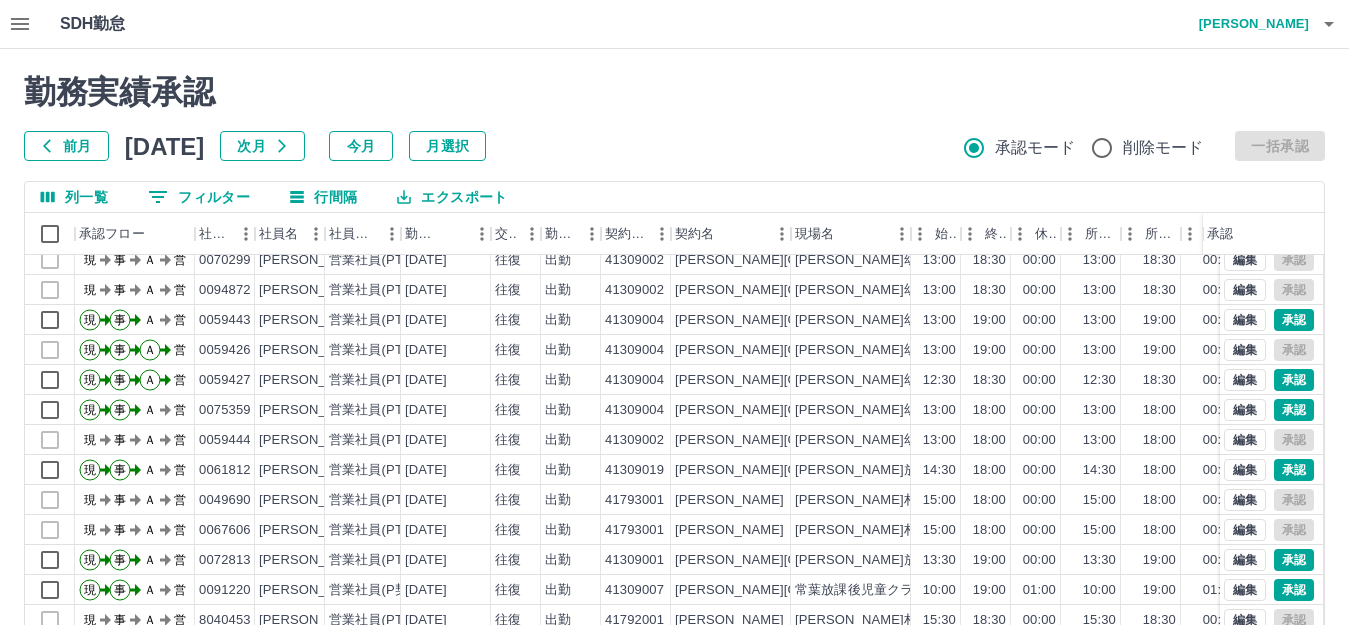 click at bounding box center [674, 312] 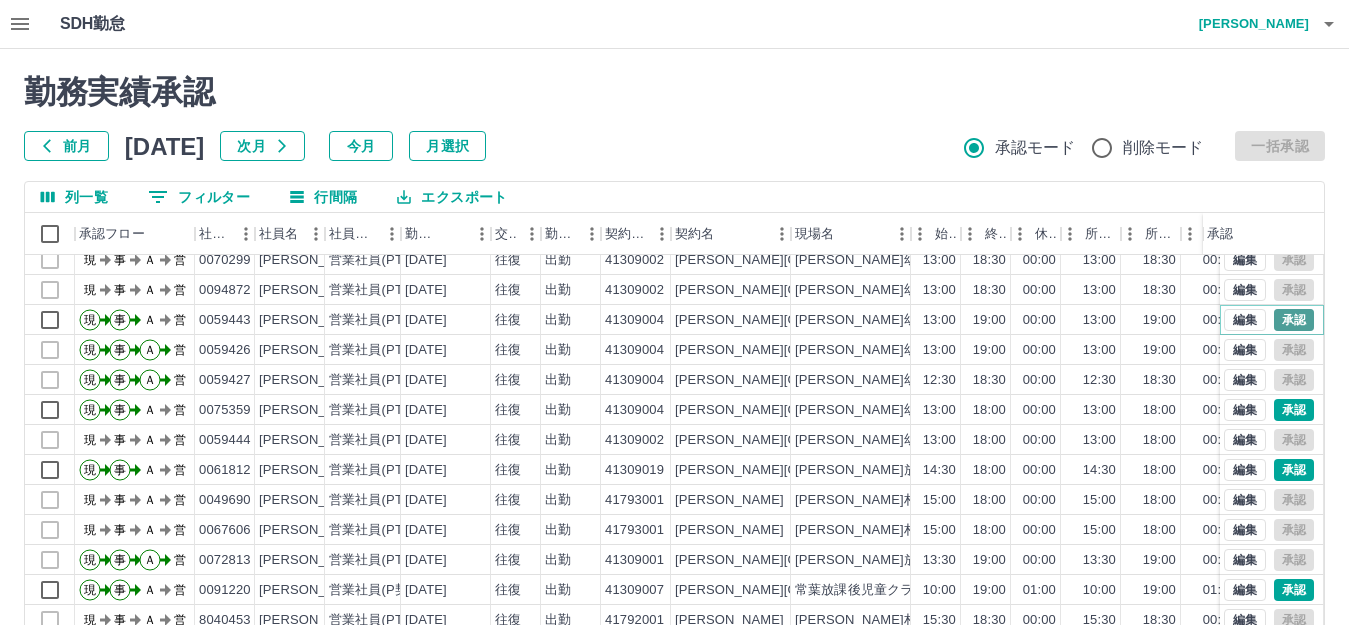 click on "承認" at bounding box center (1294, 320) 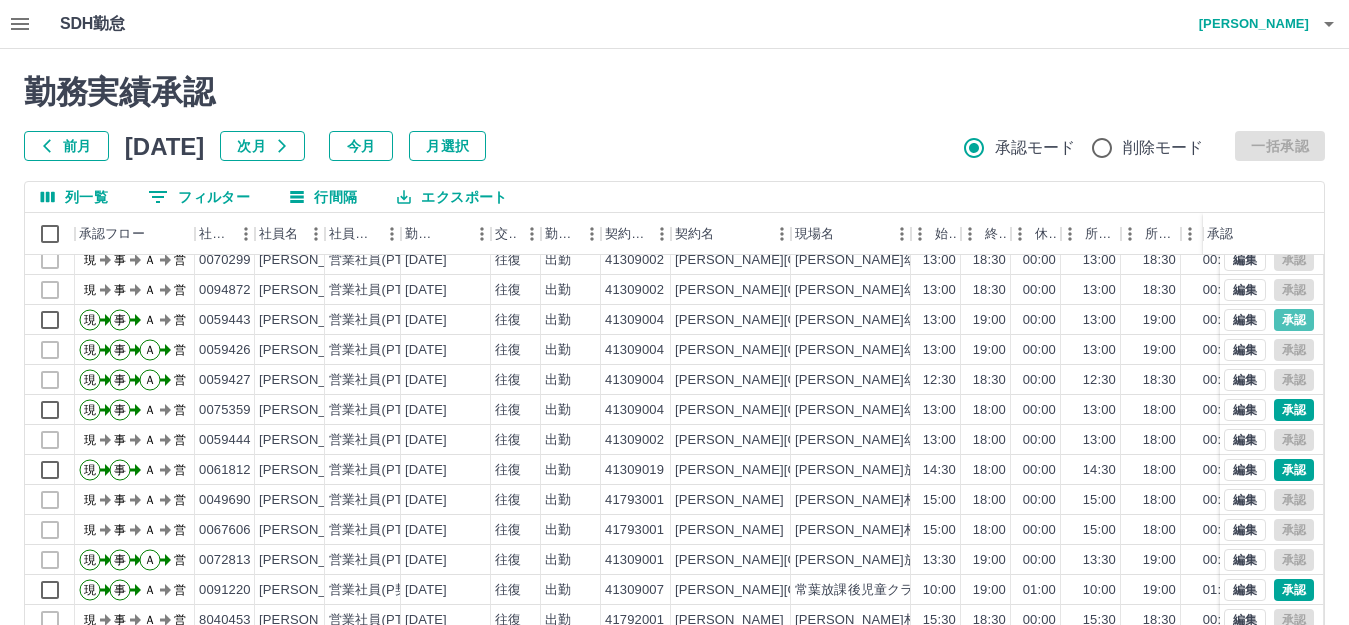 click at bounding box center [674, 312] 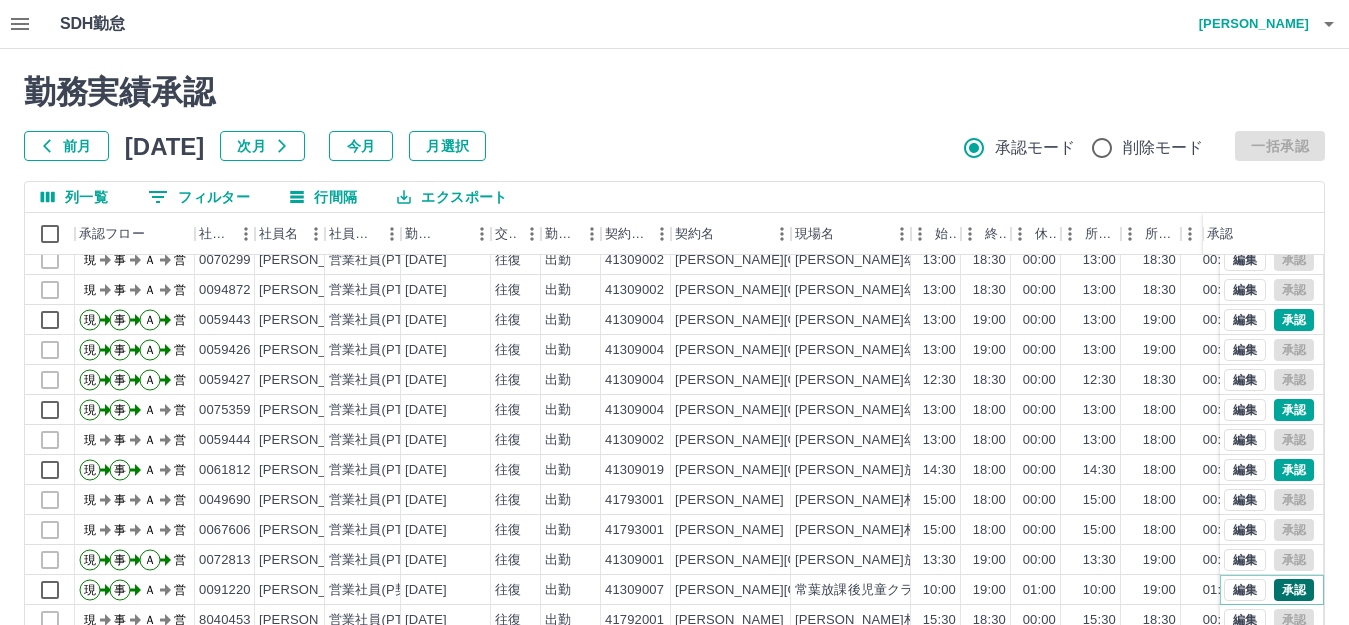 click on "承認" at bounding box center (1294, 590) 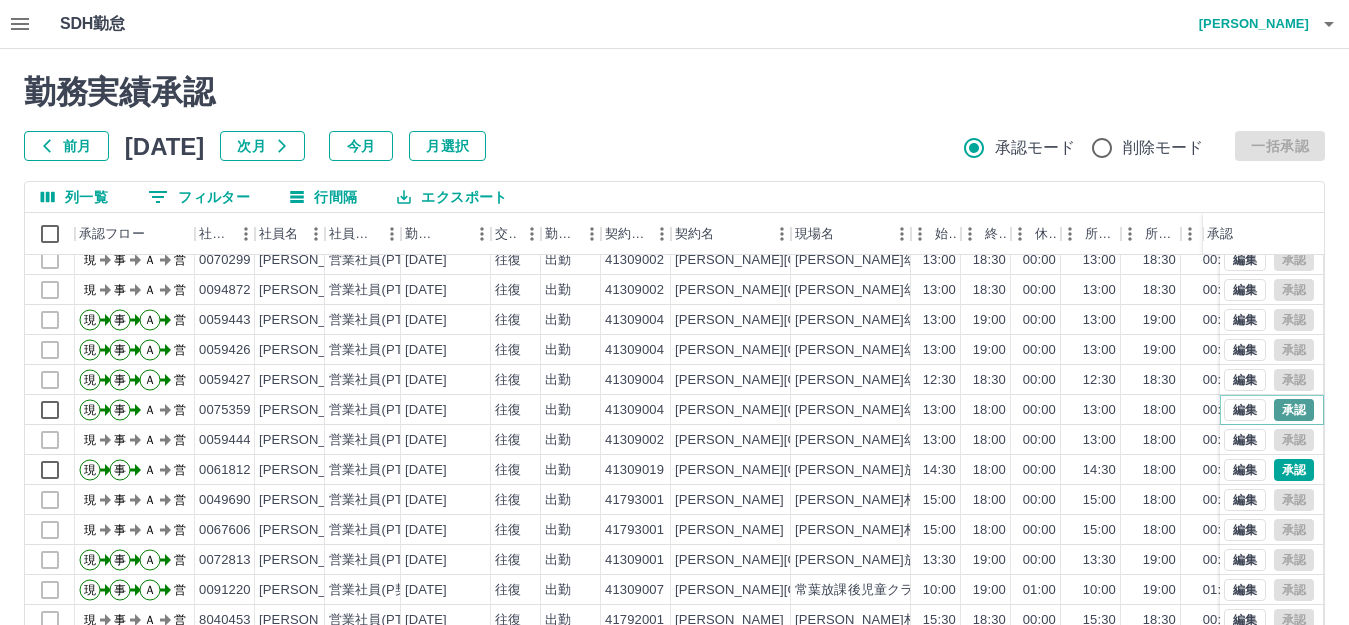 click on "承認" at bounding box center (1294, 410) 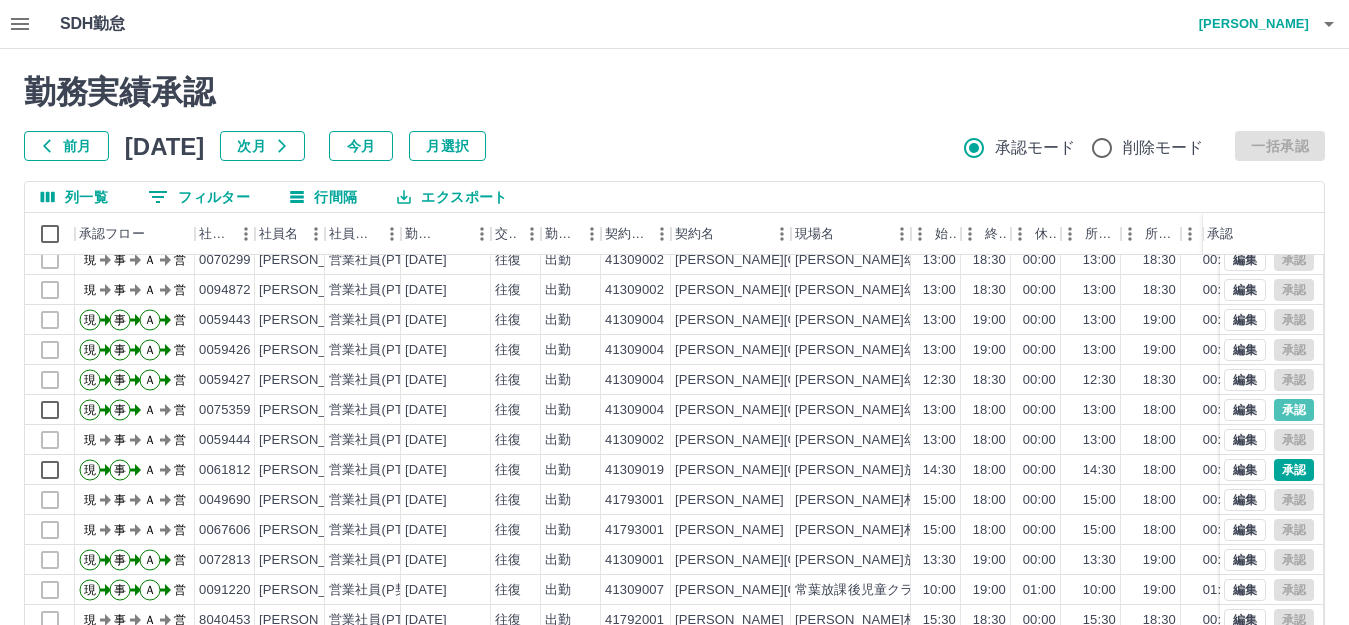 click at bounding box center (674, 312) 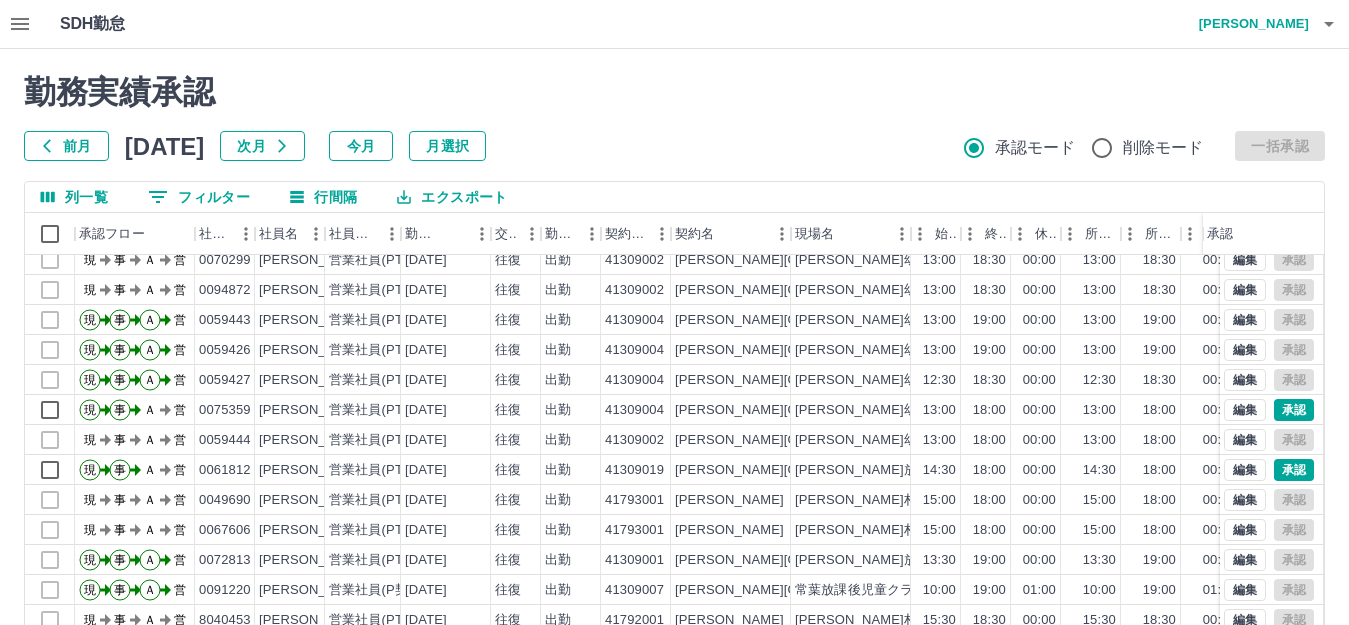 click at bounding box center (674, 312) 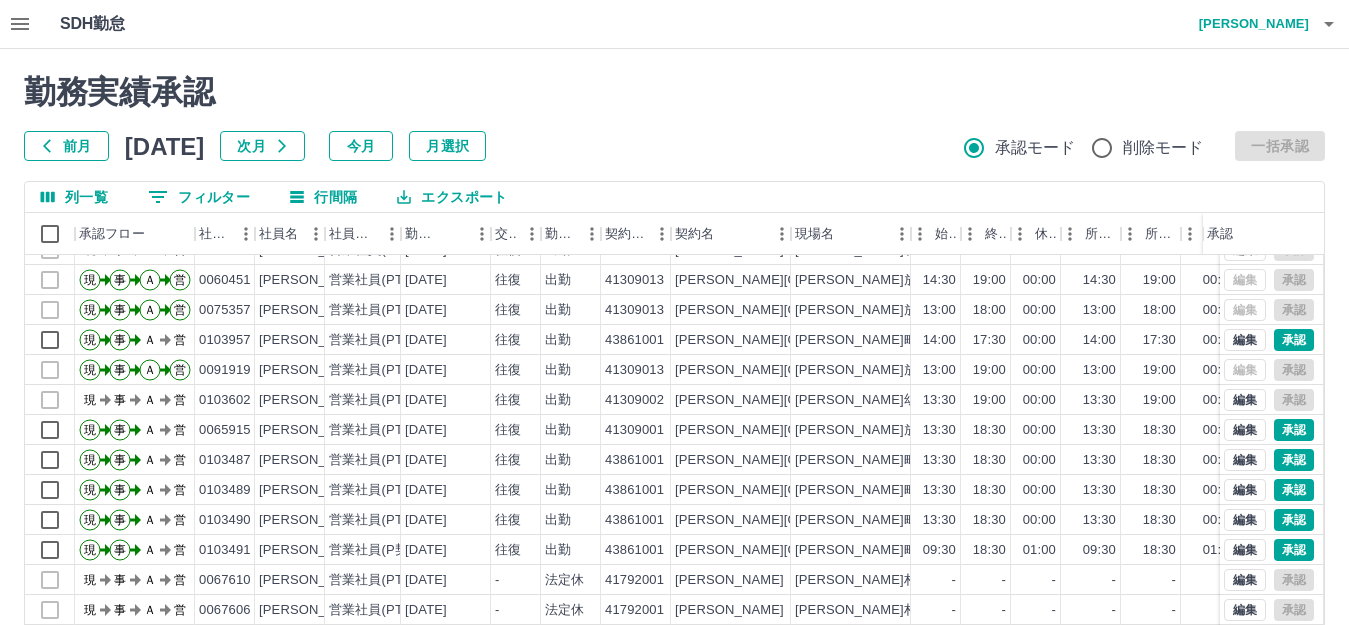 scroll, scrollTop: 900, scrollLeft: 0, axis: vertical 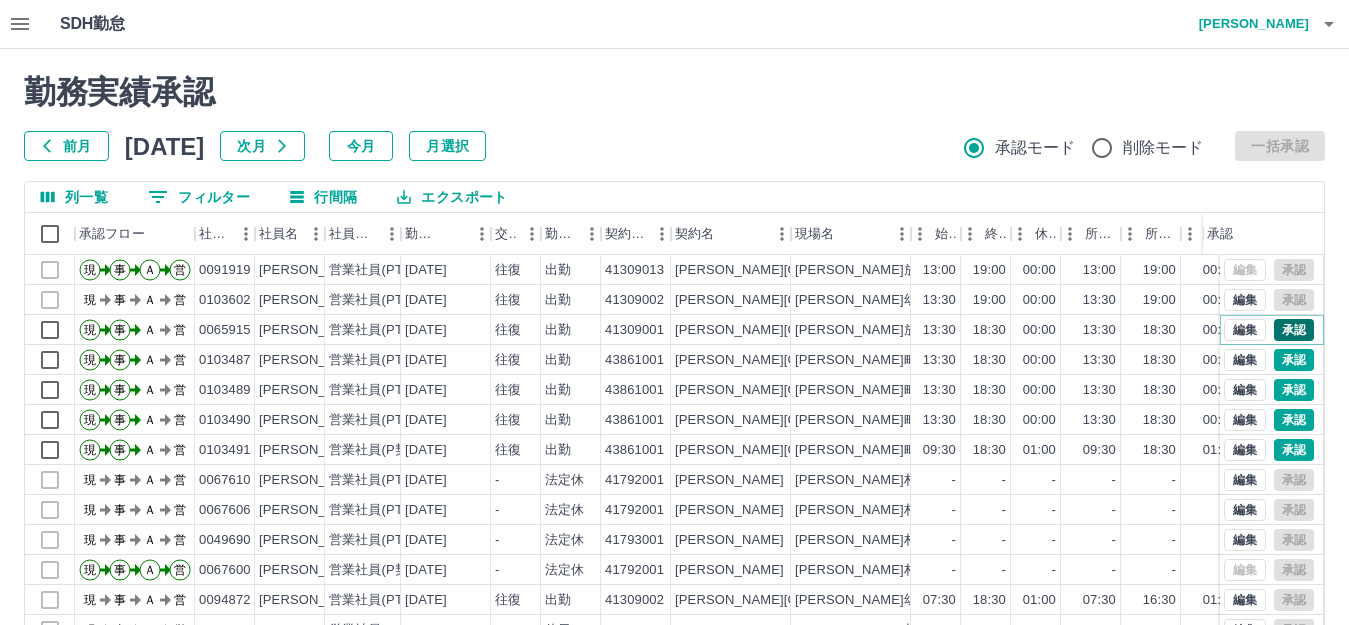 click on "承認" at bounding box center [1294, 330] 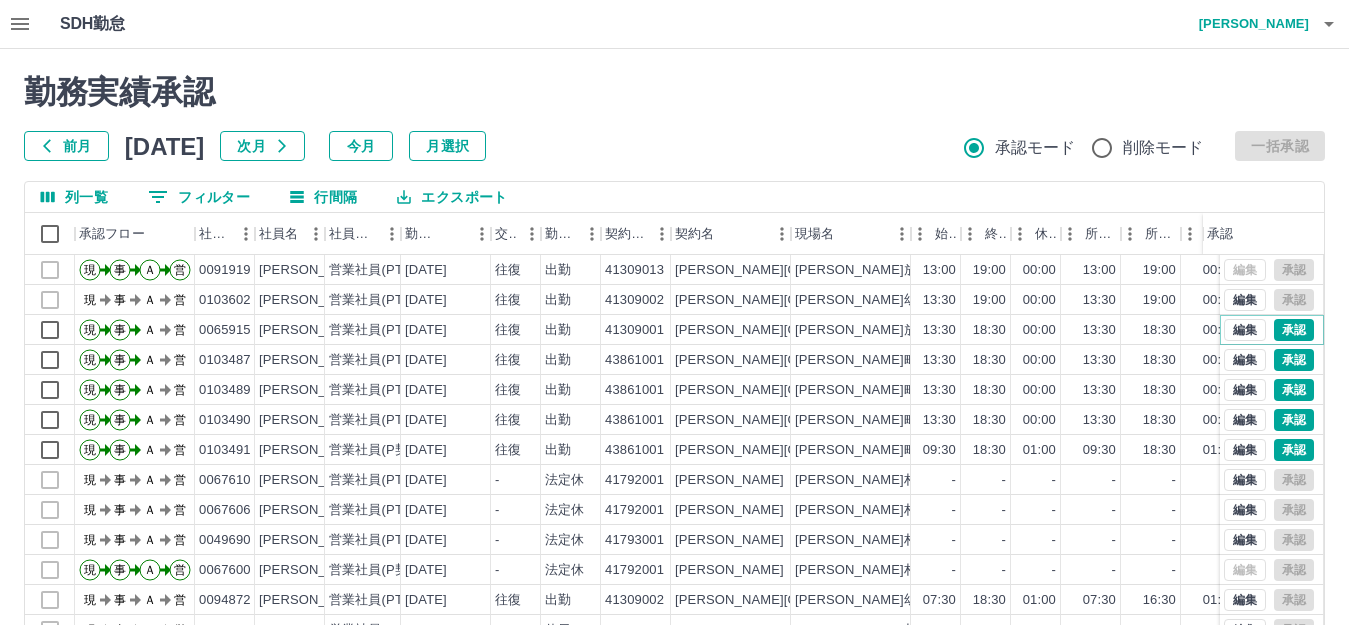 scroll, scrollTop: 200, scrollLeft: 0, axis: vertical 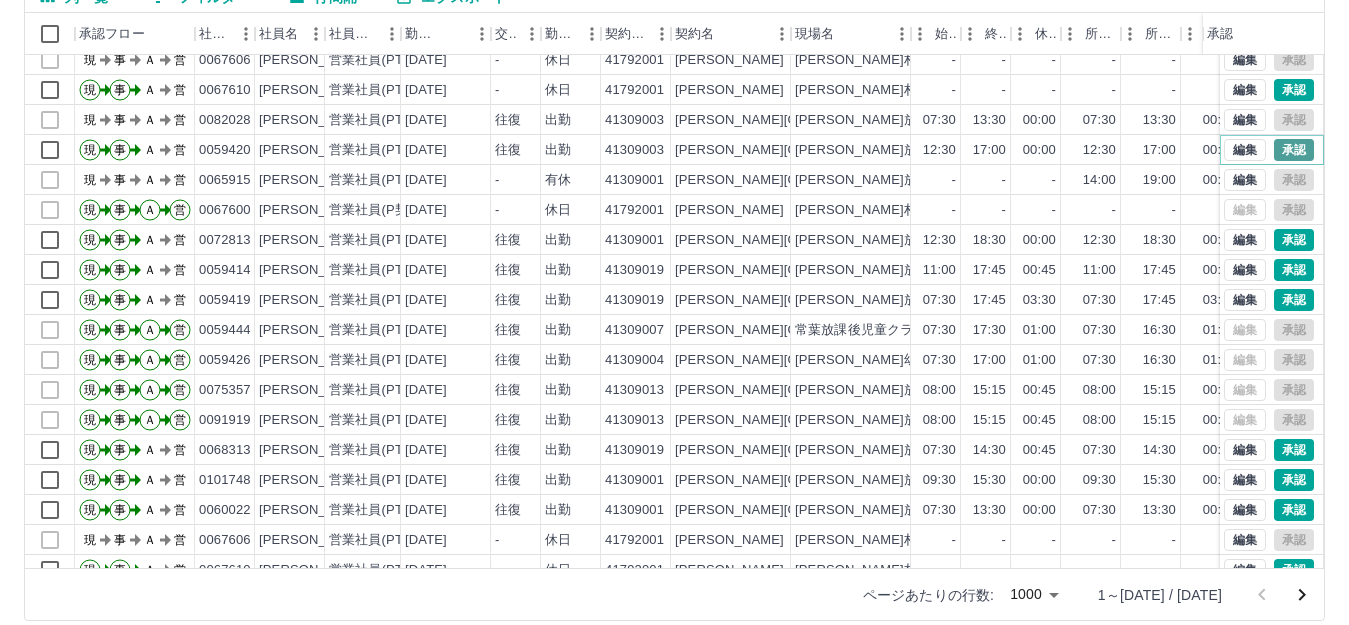 click on "承認" at bounding box center (1294, 150) 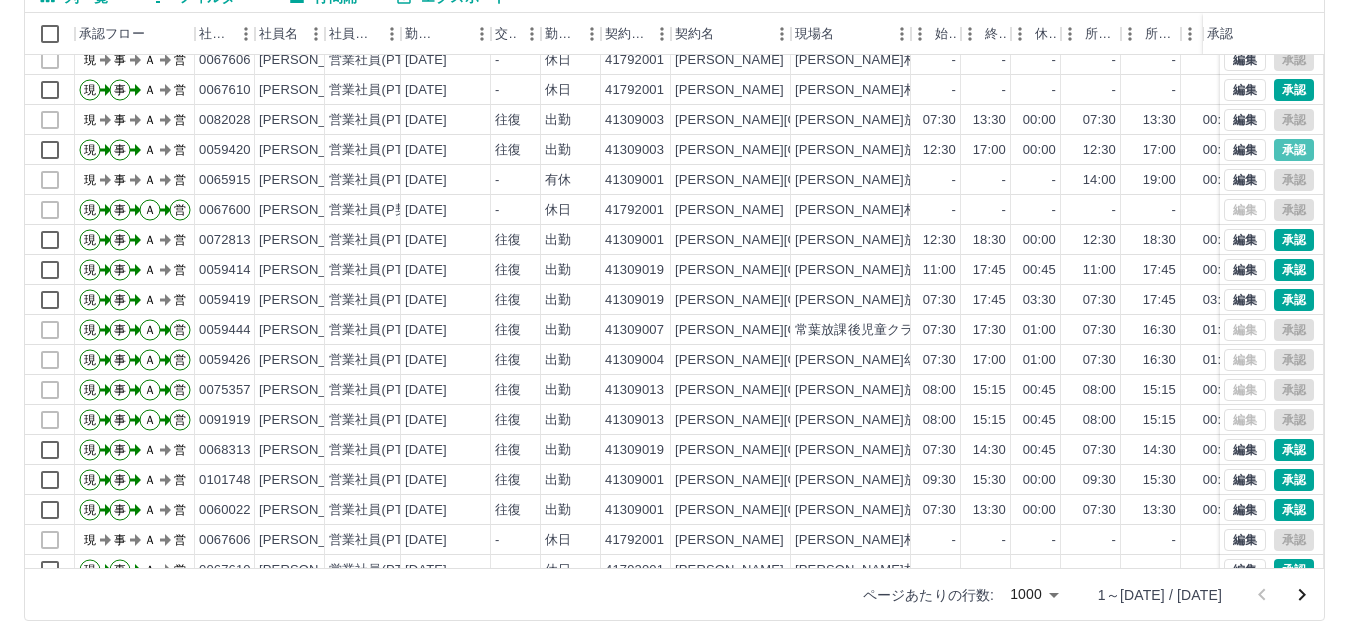 click at bounding box center (674, 312) 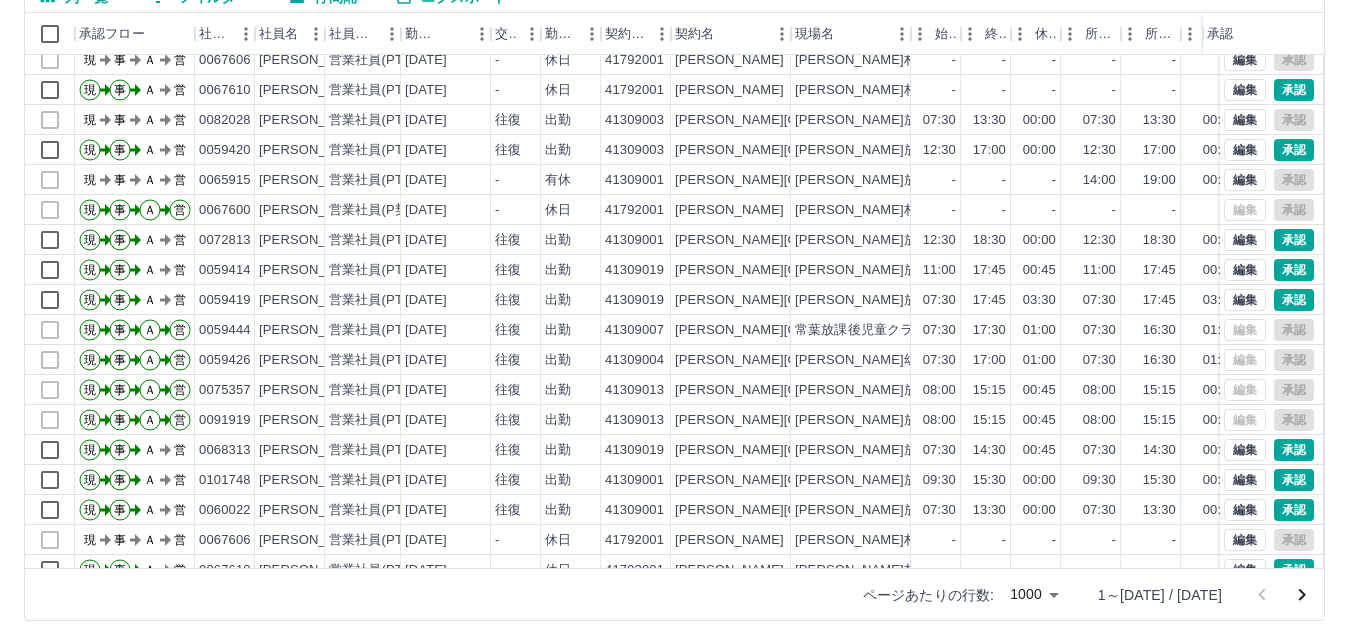 drag, startPoint x: 1272, startPoint y: 272, endPoint x: 1276, endPoint y: 446, distance: 174.04597 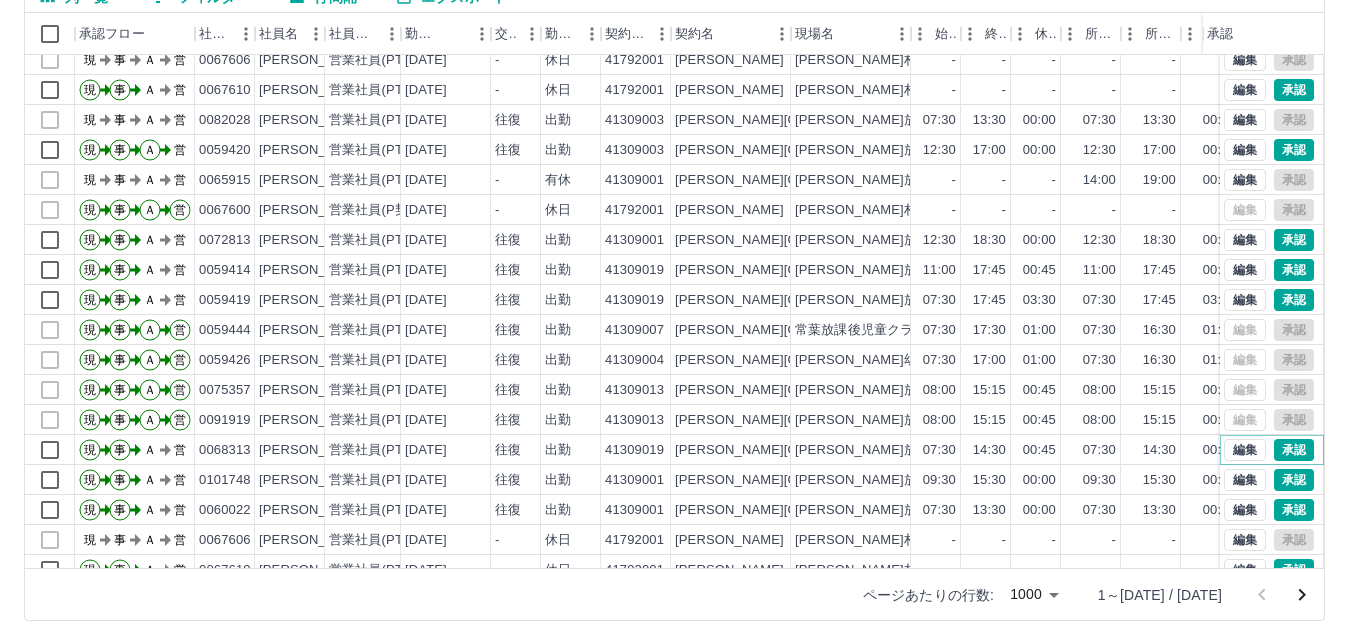 click on "承認" at bounding box center [1294, 450] 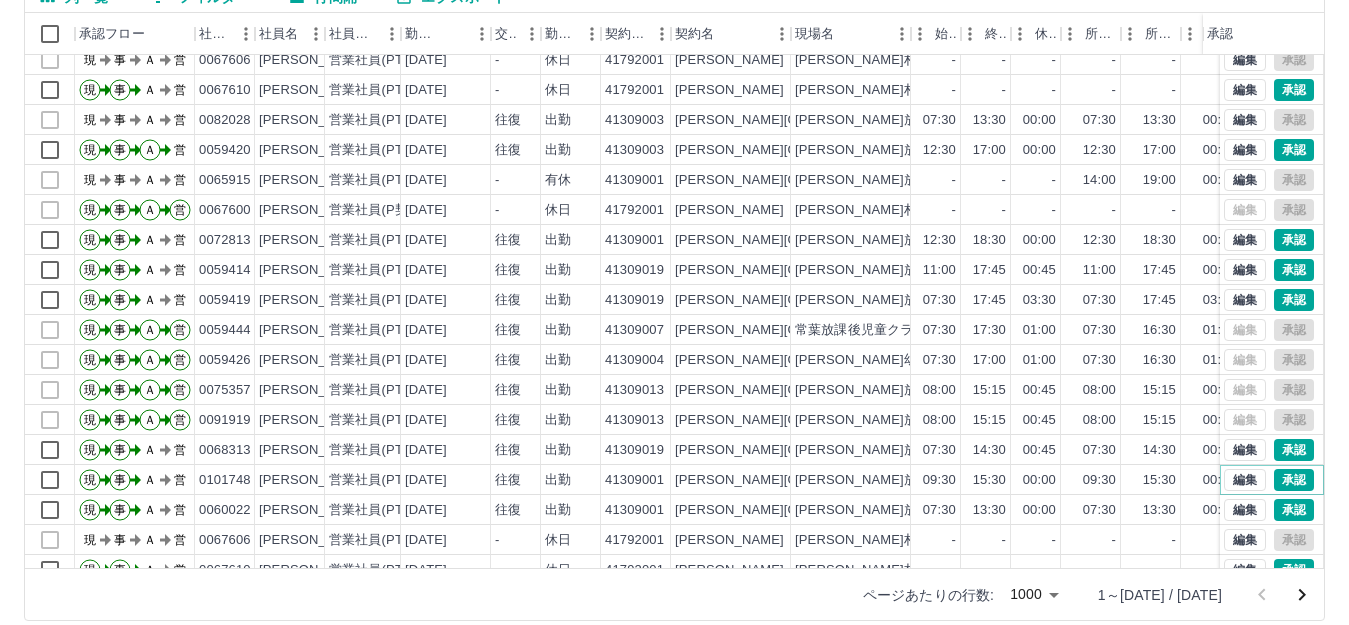 click on "承認" at bounding box center [1294, 480] 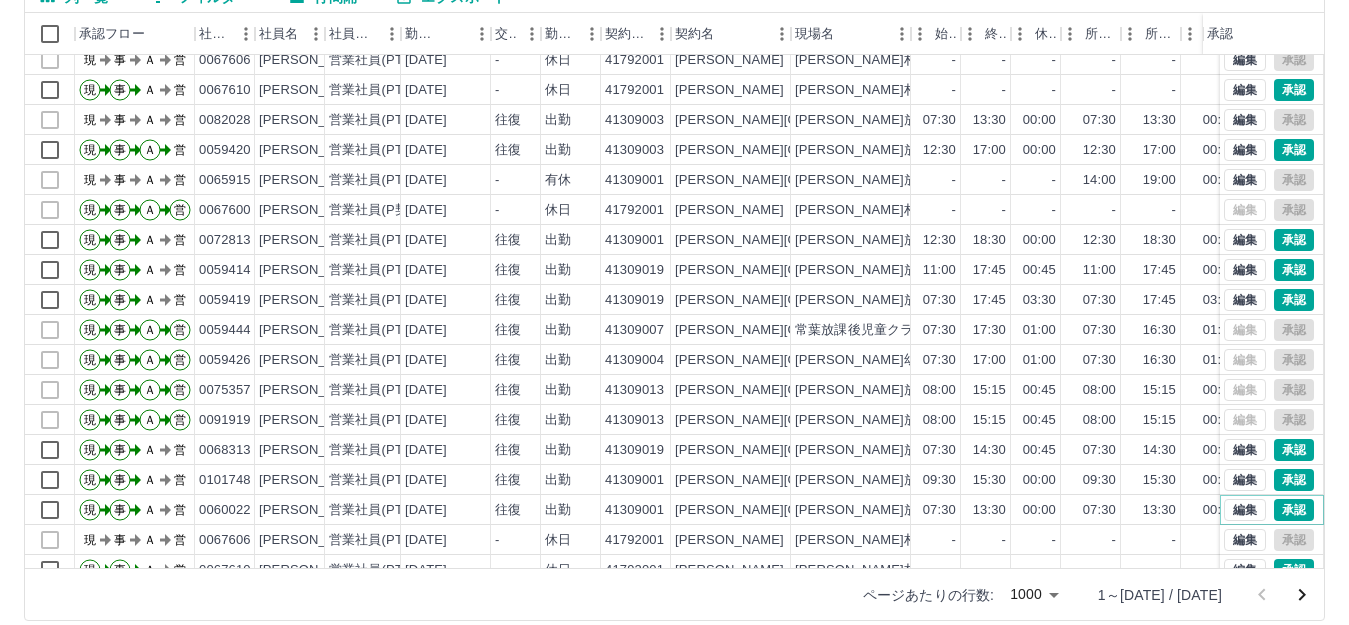 click on "承認" at bounding box center [1294, 510] 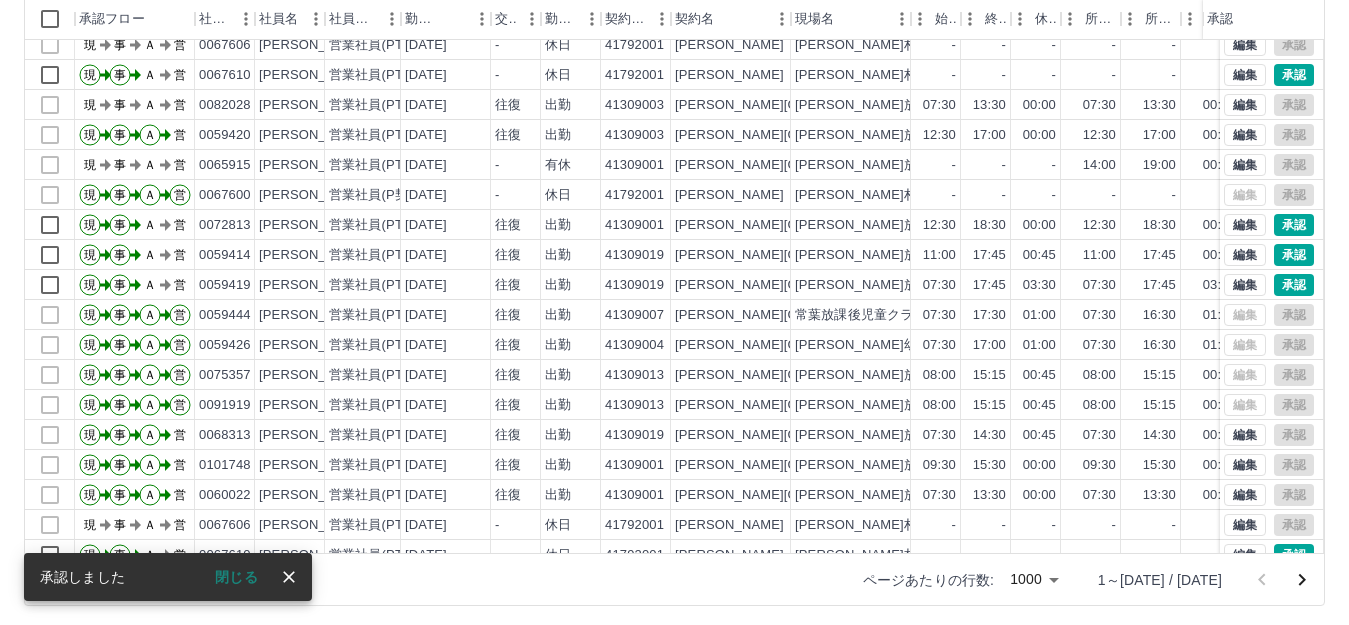 scroll, scrollTop: 220, scrollLeft: 0, axis: vertical 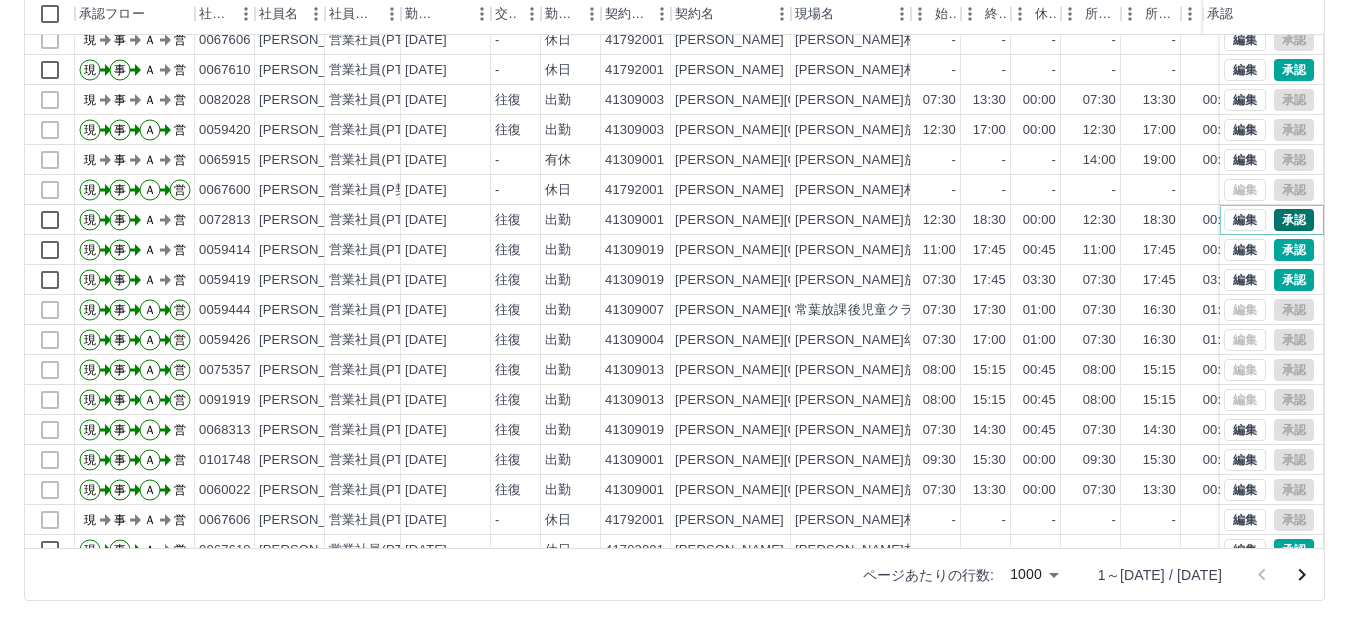 click on "承認" at bounding box center (1294, 220) 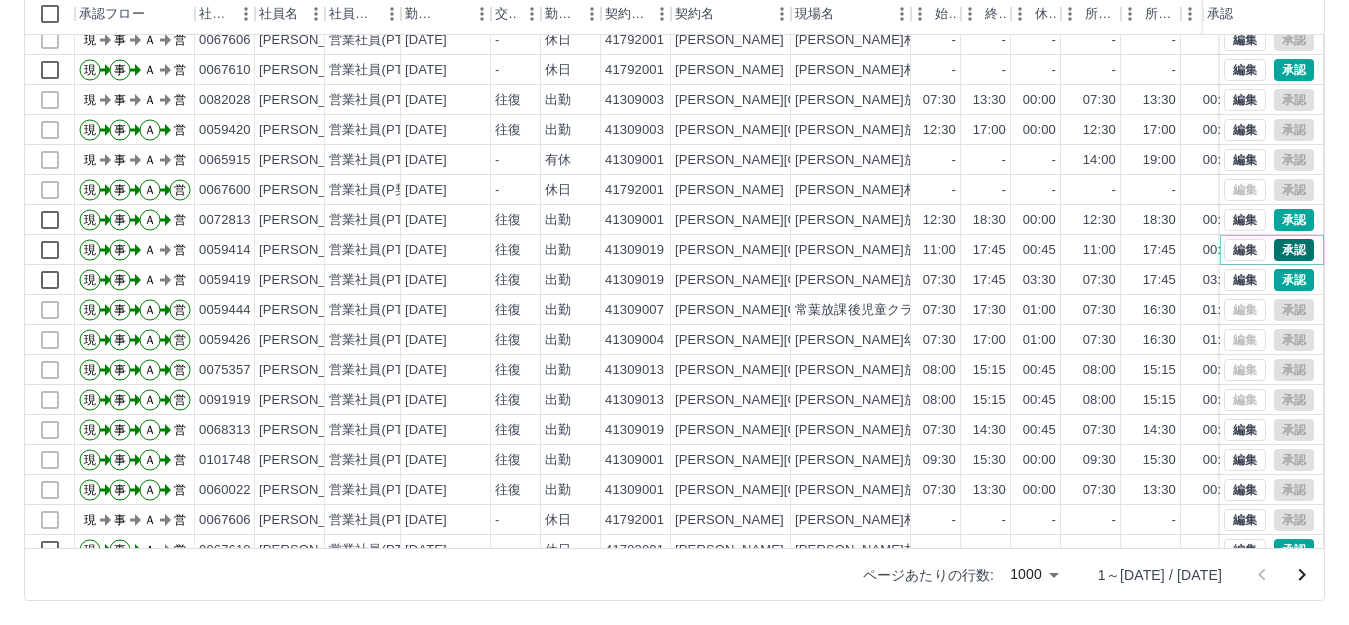 click on "承認" at bounding box center [1294, 250] 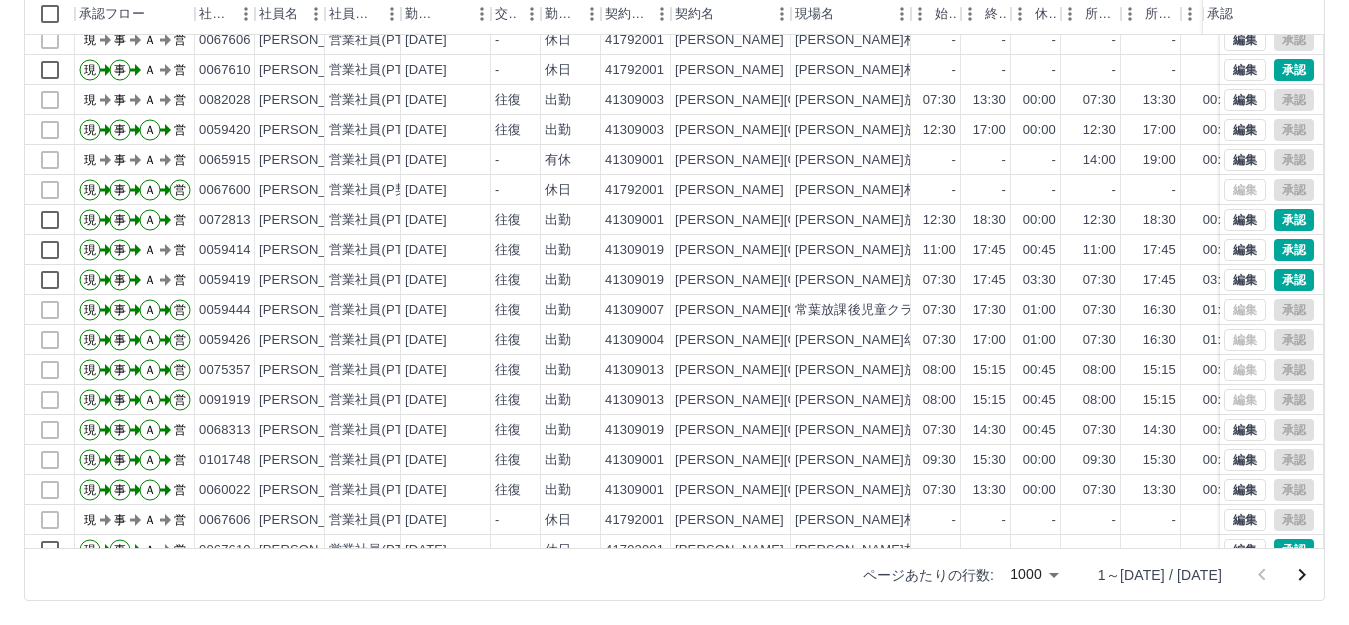 click at bounding box center (674, 312) 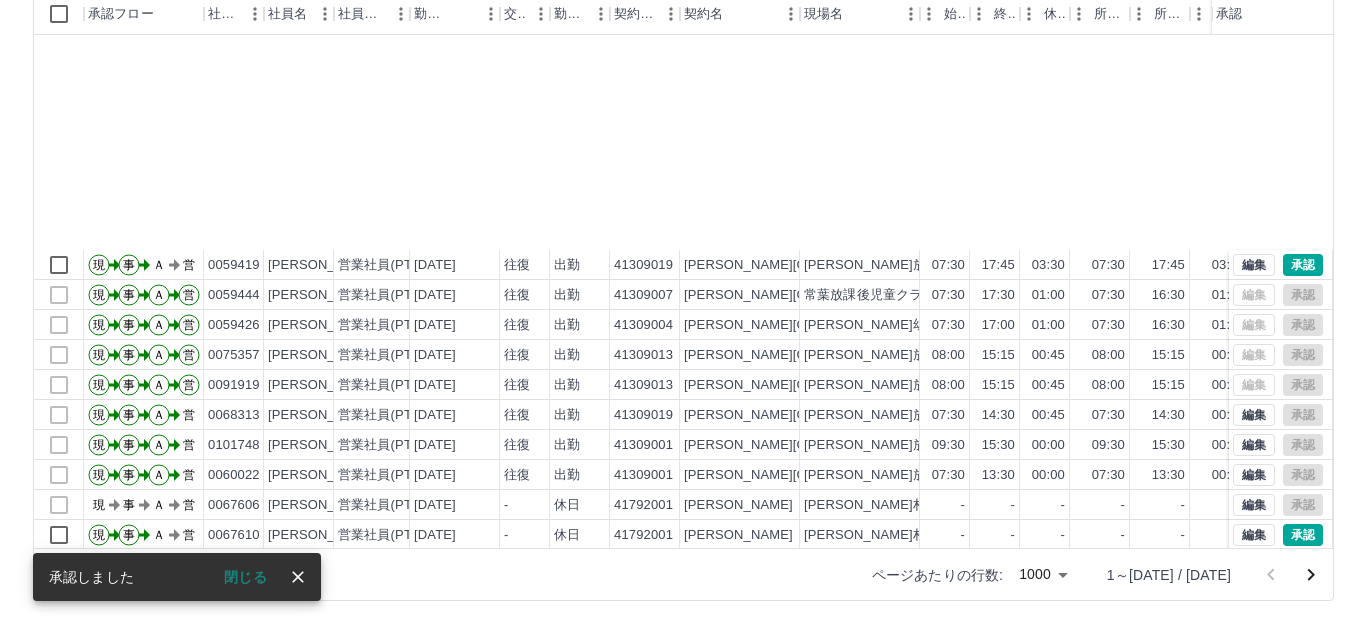 scroll, scrollTop: 1600, scrollLeft: 0, axis: vertical 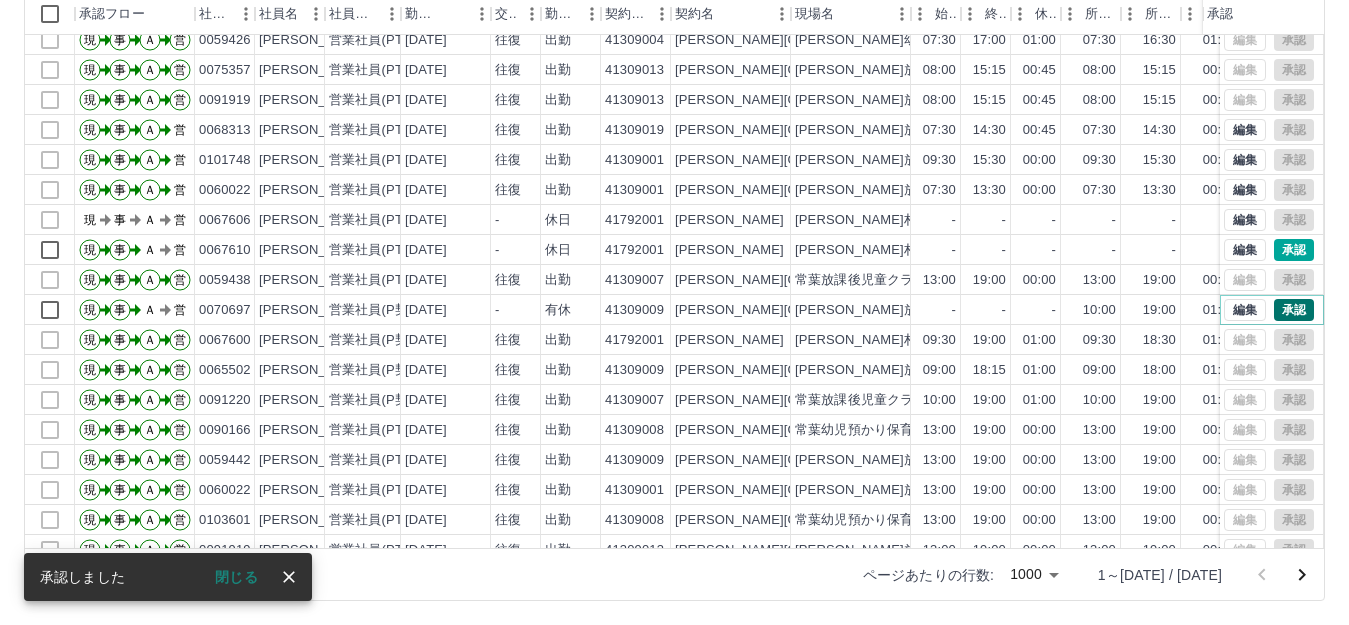 click on "承認" at bounding box center (1294, 310) 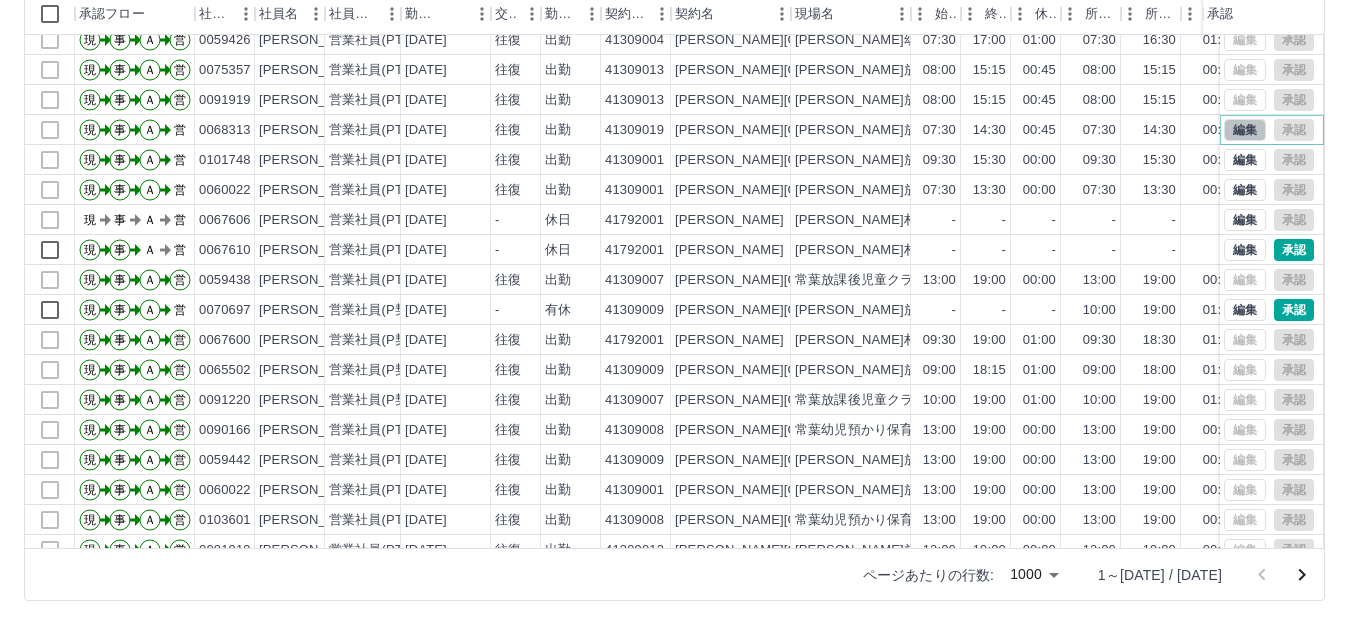 click on "編集" at bounding box center [1245, 130] 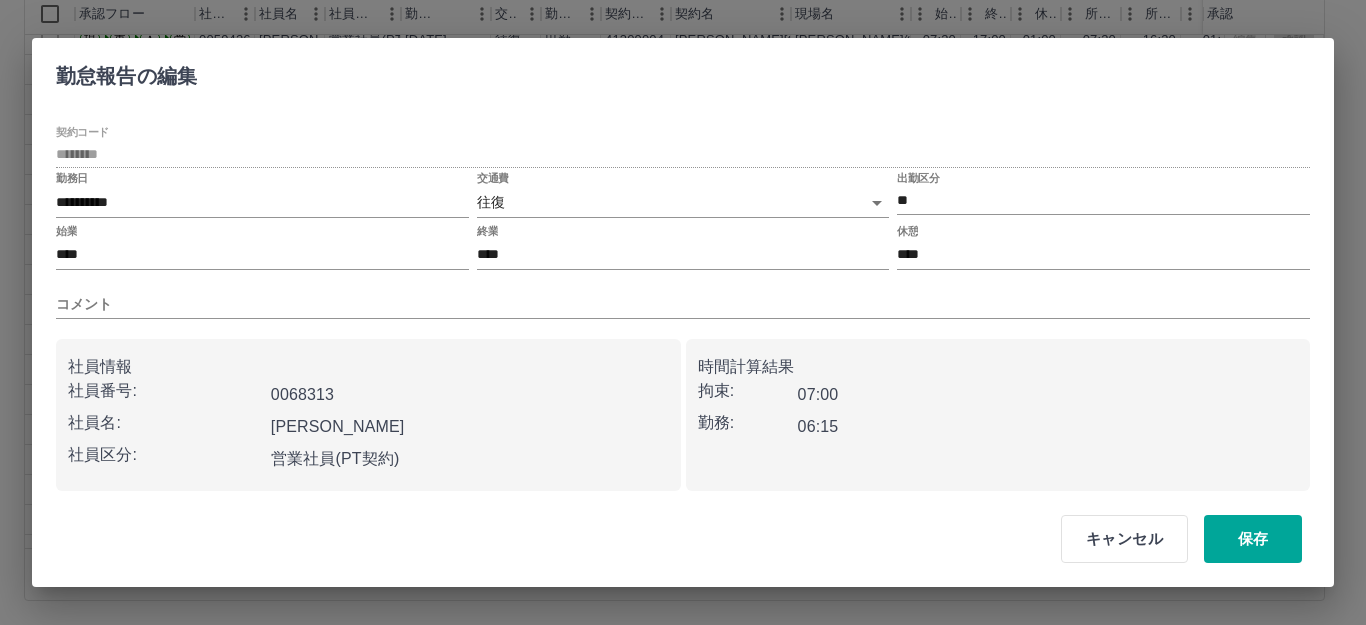 click on "キャンセル" at bounding box center (1124, 539) 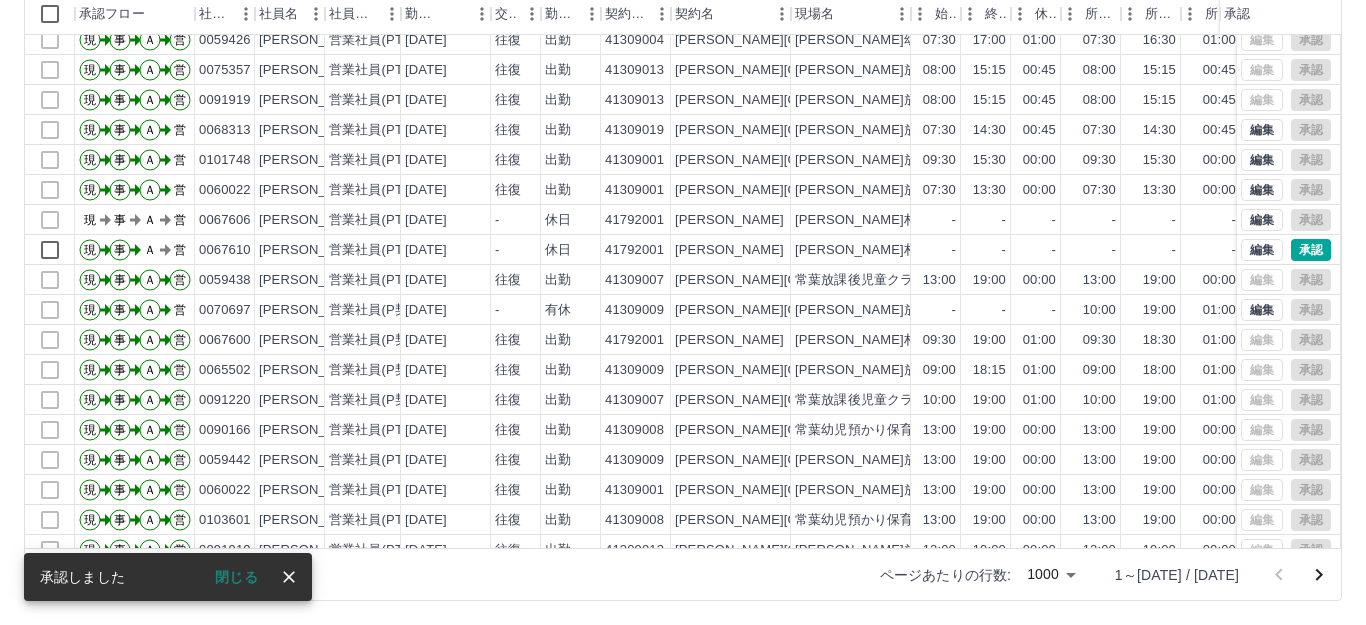 click on "勤務実績承認" at bounding box center [683, -128] 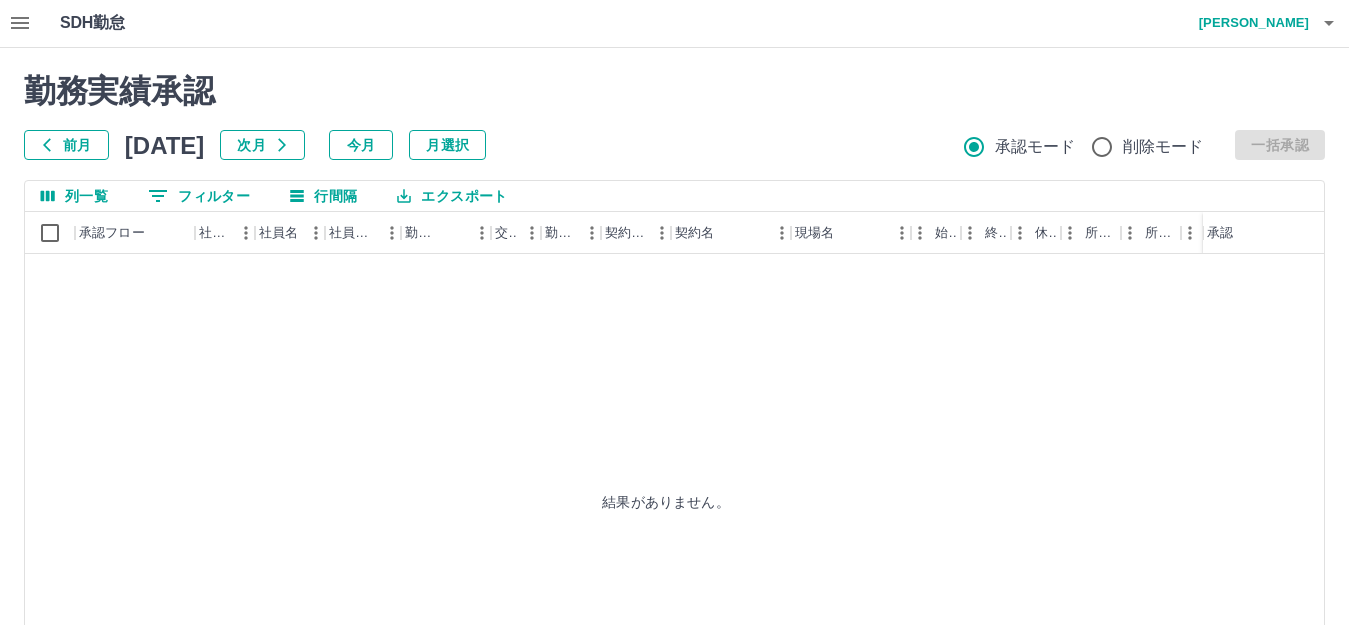 scroll, scrollTop: 43, scrollLeft: 0, axis: vertical 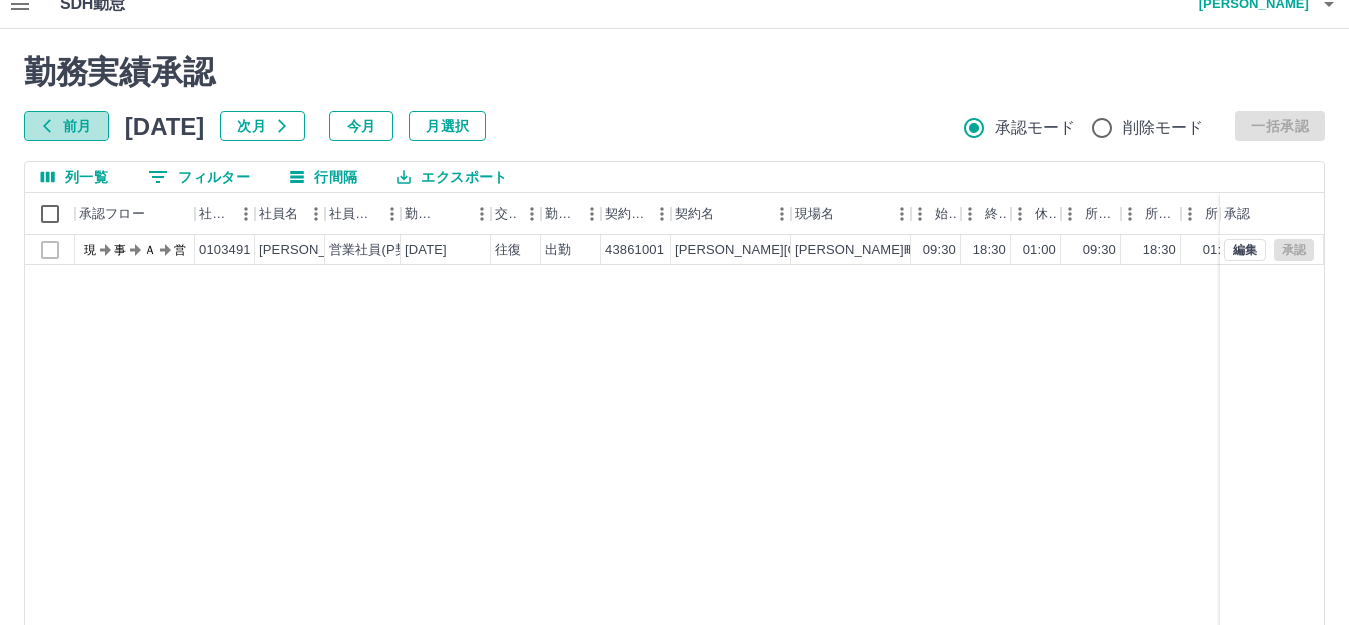 click on "前月" at bounding box center (66, 126) 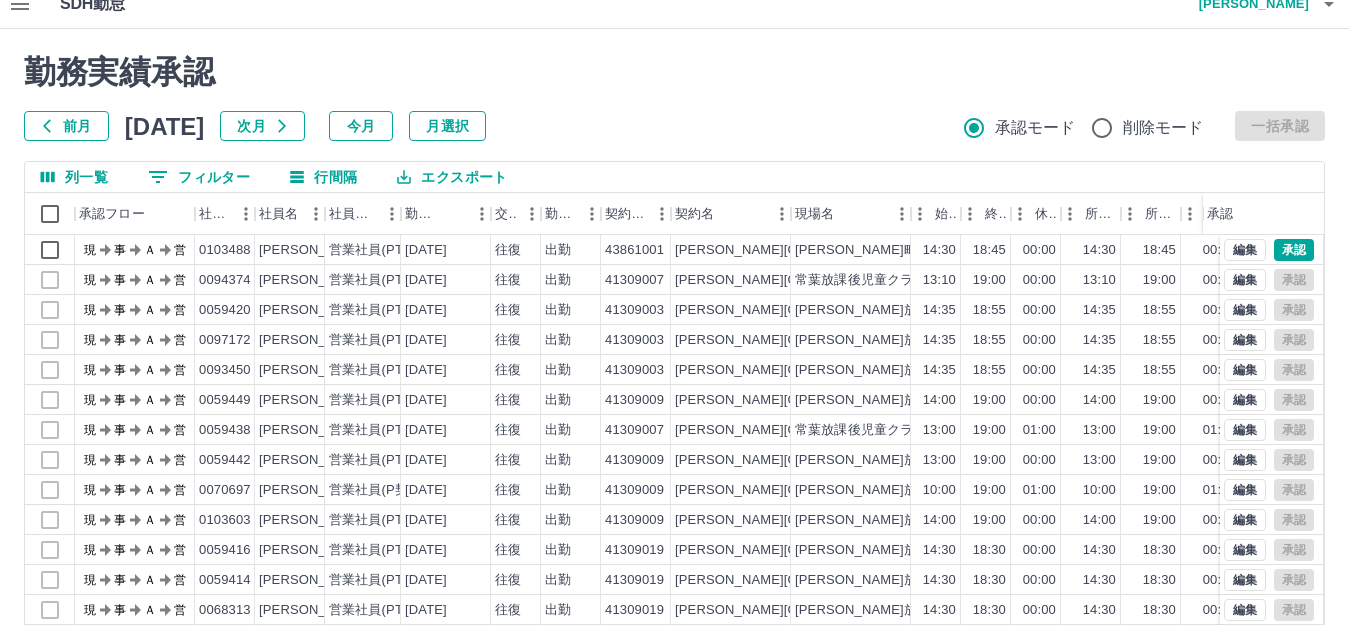 scroll, scrollTop: 0, scrollLeft: 0, axis: both 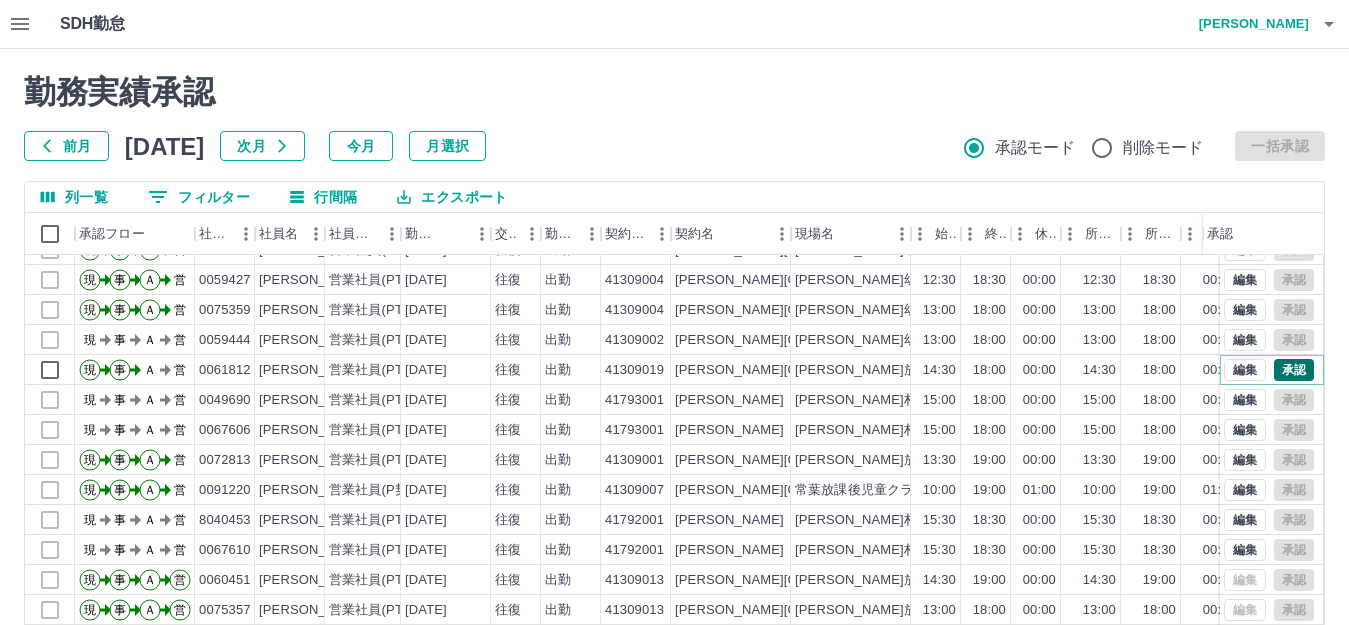 click on "承認" at bounding box center [1294, 370] 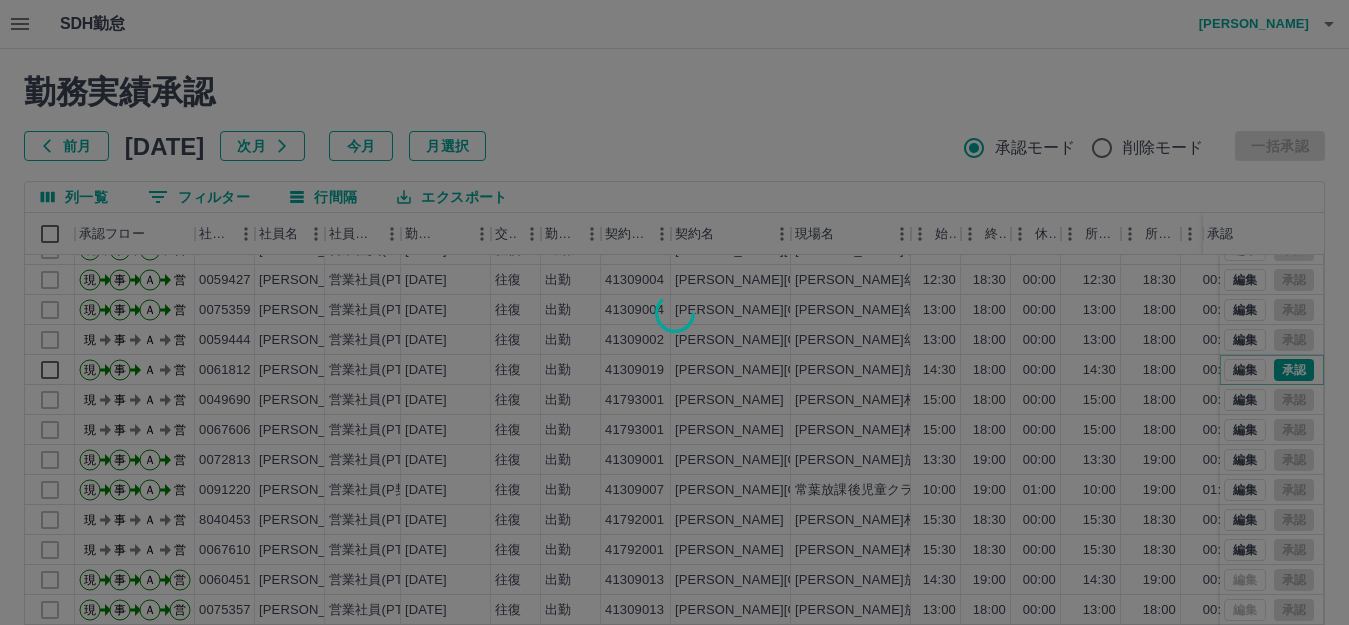 scroll, scrollTop: 220, scrollLeft: 0, axis: vertical 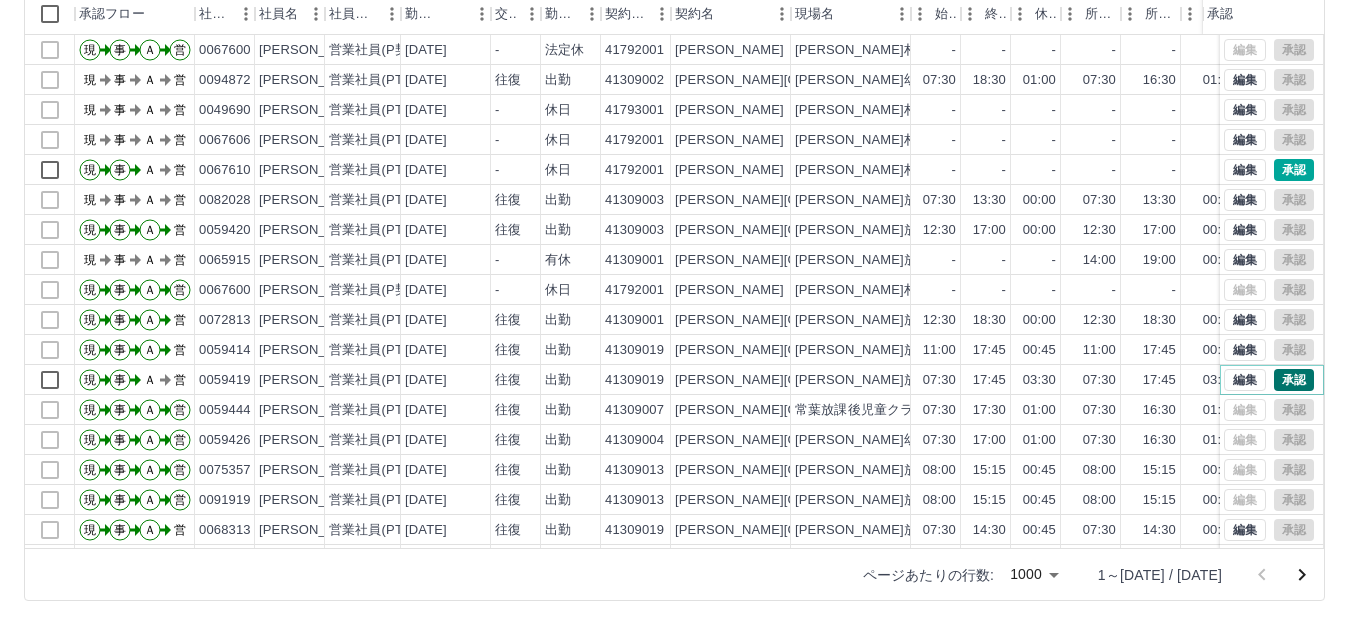 click on "承認" at bounding box center [1294, 380] 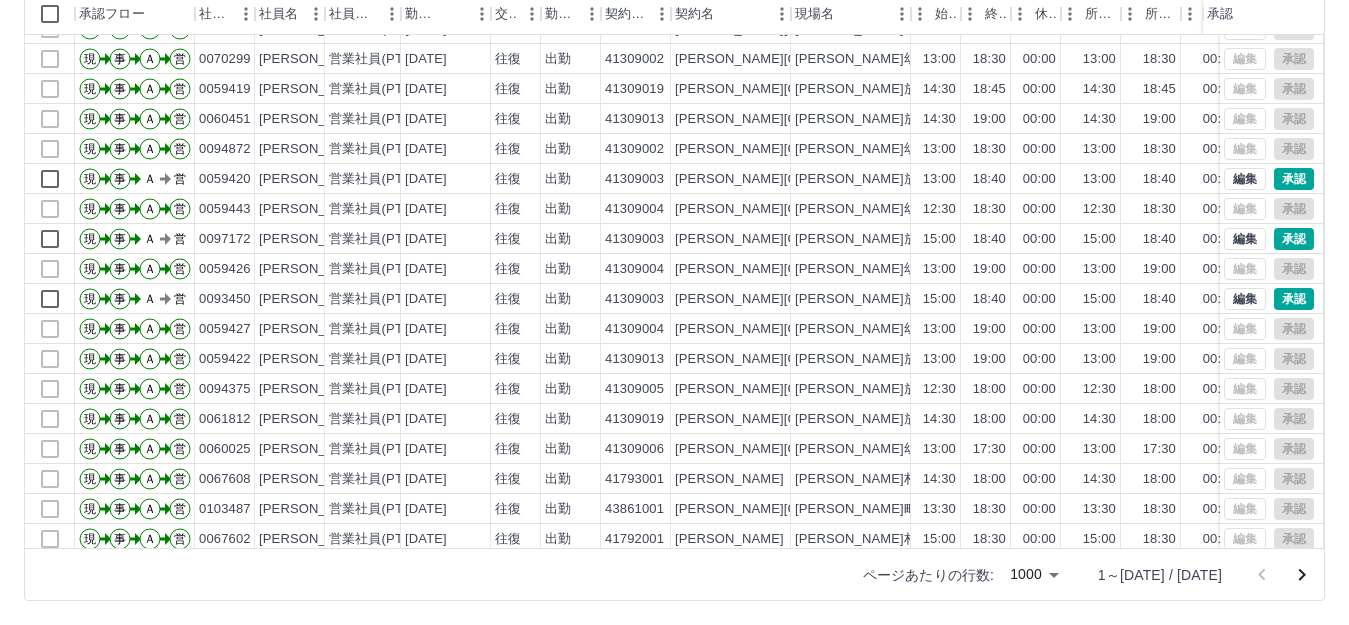 scroll, scrollTop: 2300, scrollLeft: 0, axis: vertical 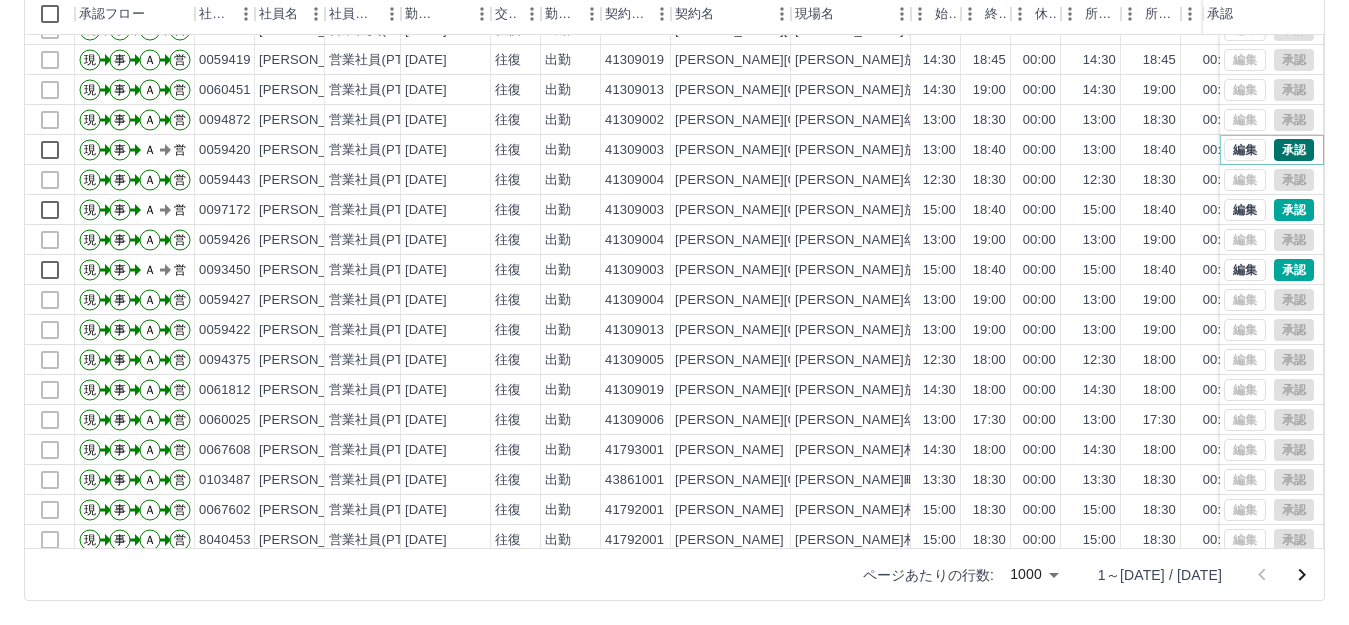 click on "承認" at bounding box center [1294, 150] 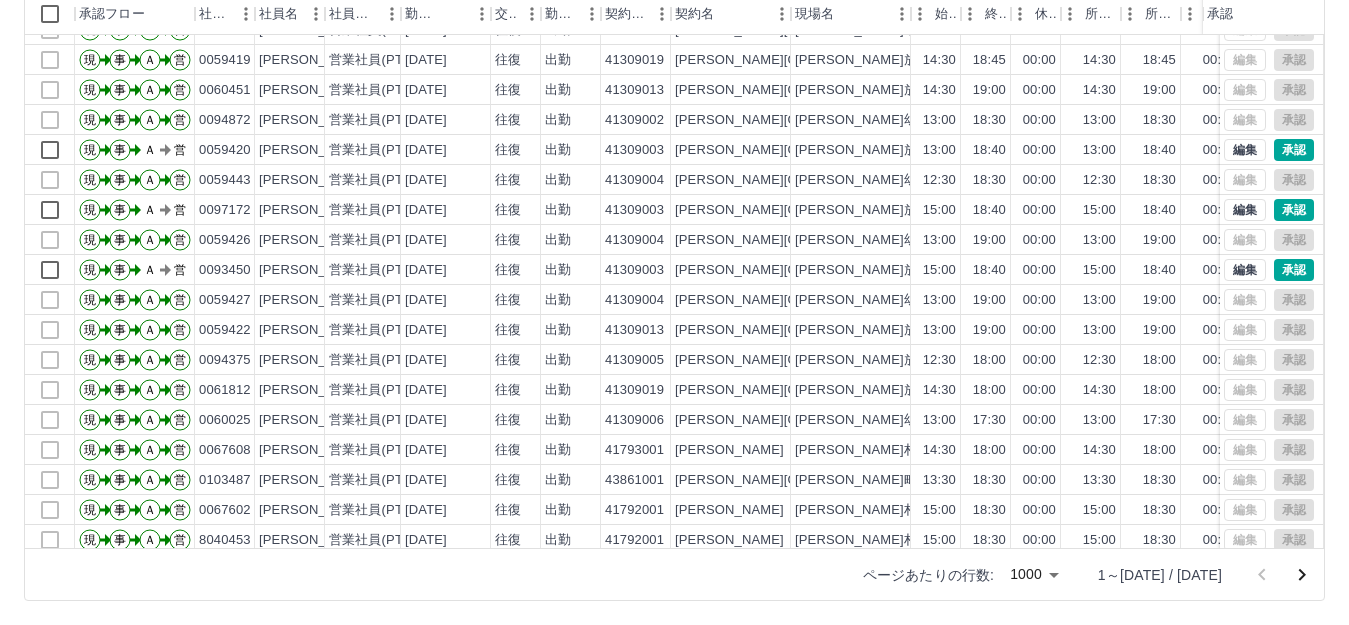 click at bounding box center [674, 312] 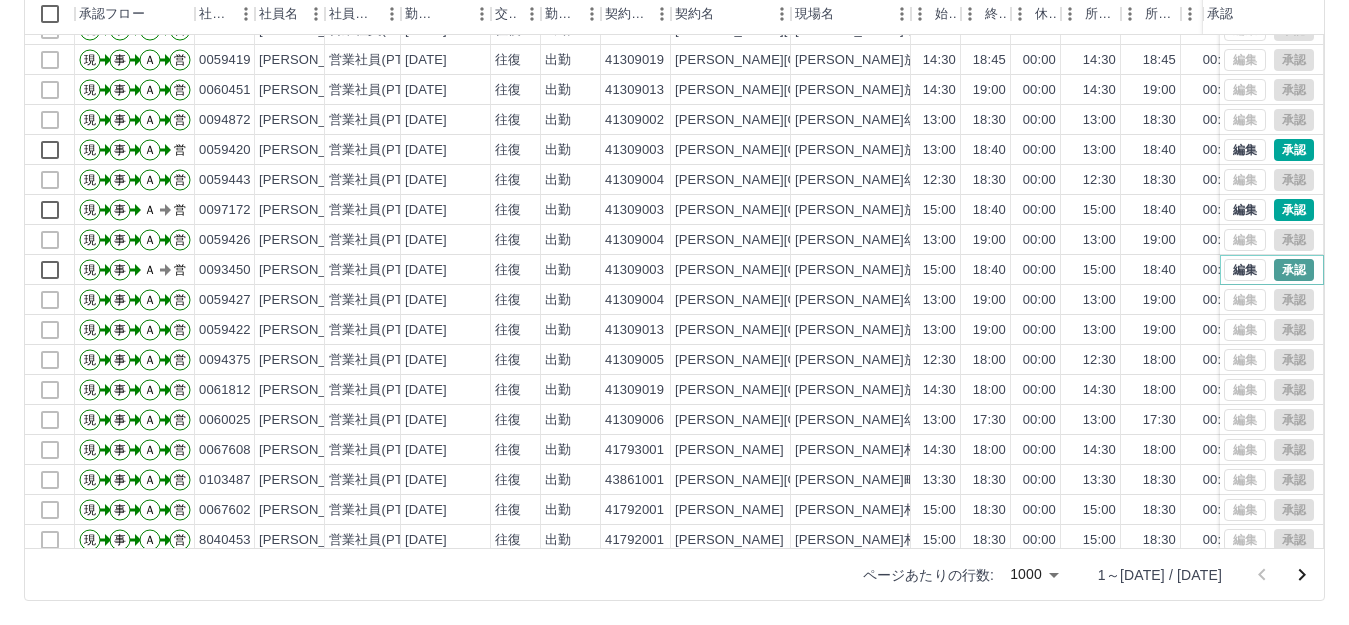 click on "承認" at bounding box center [1294, 270] 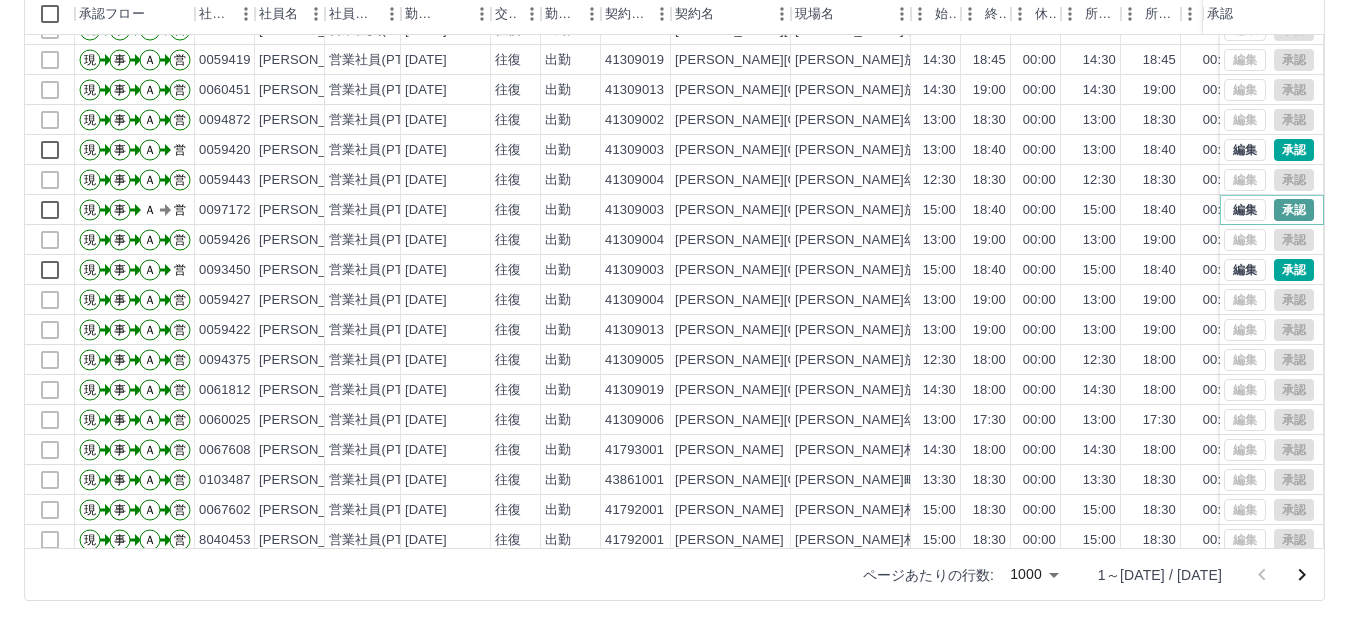 click on "承認" at bounding box center (1294, 210) 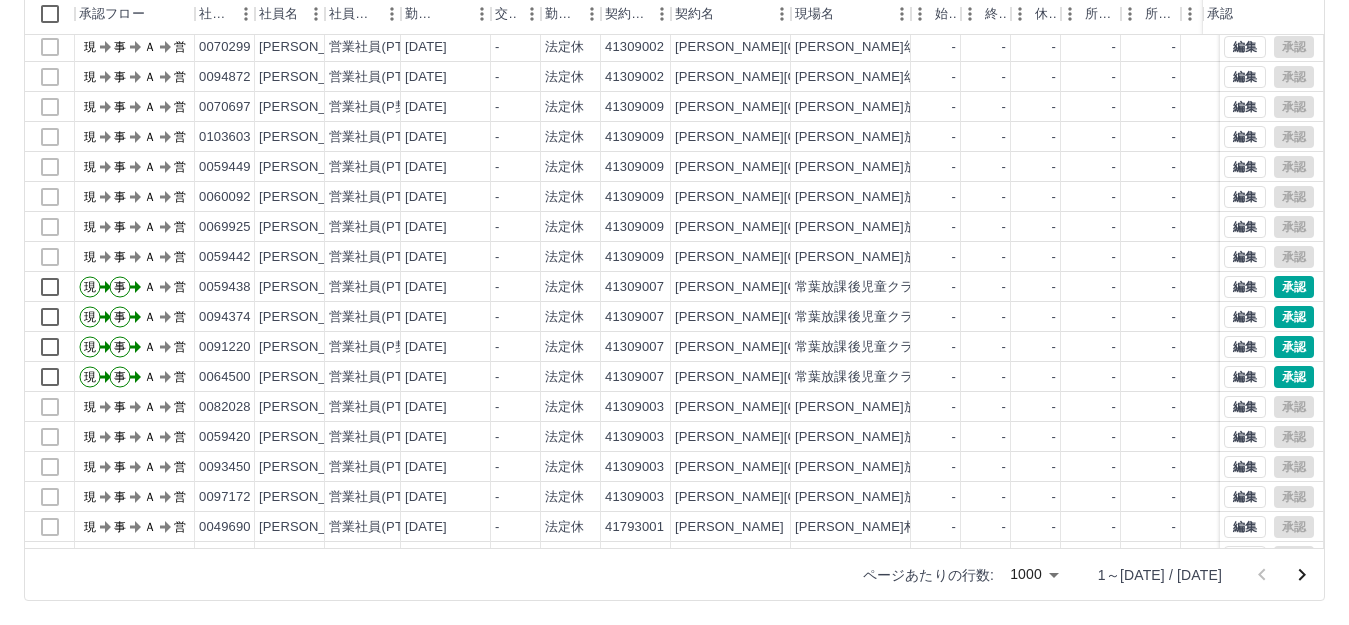 scroll, scrollTop: 8600, scrollLeft: 0, axis: vertical 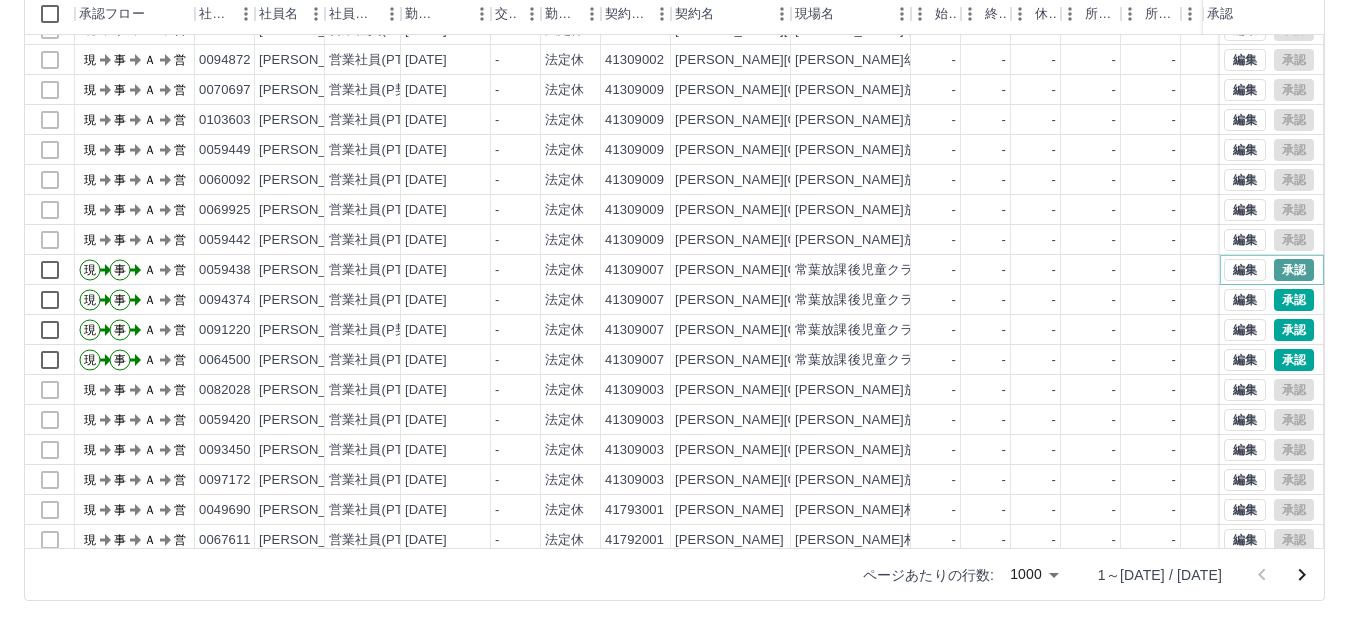 click on "承認" at bounding box center [1294, 270] 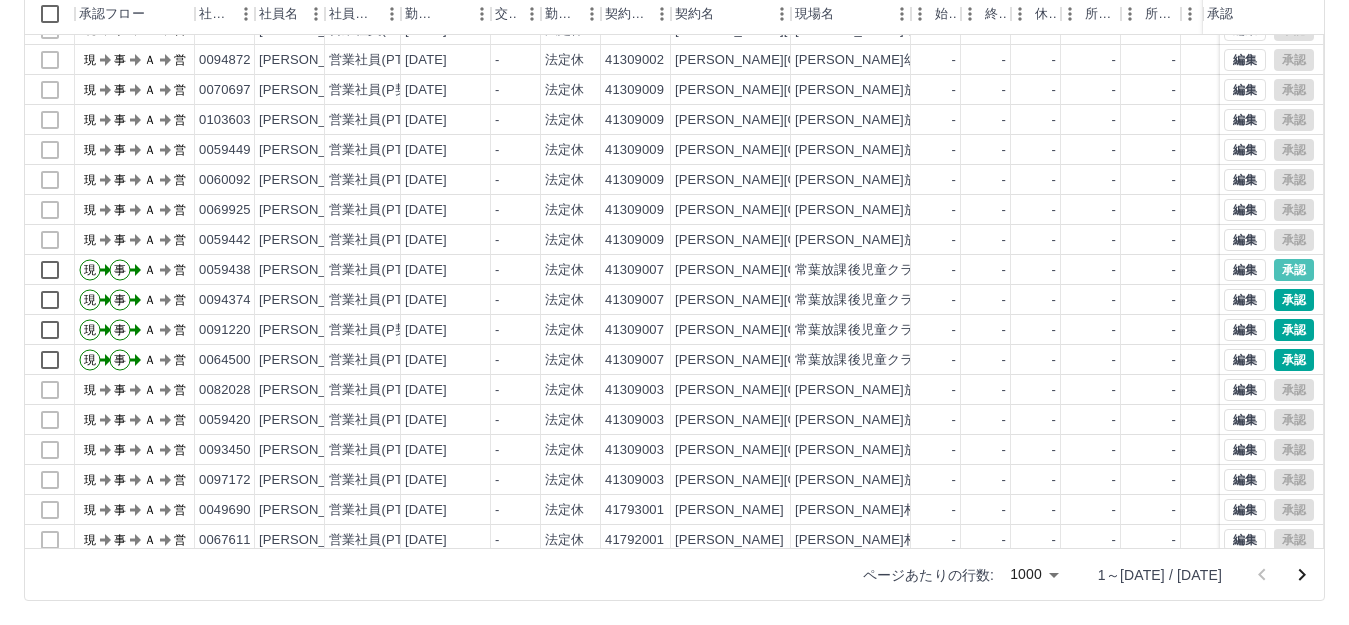 click at bounding box center (674, 312) 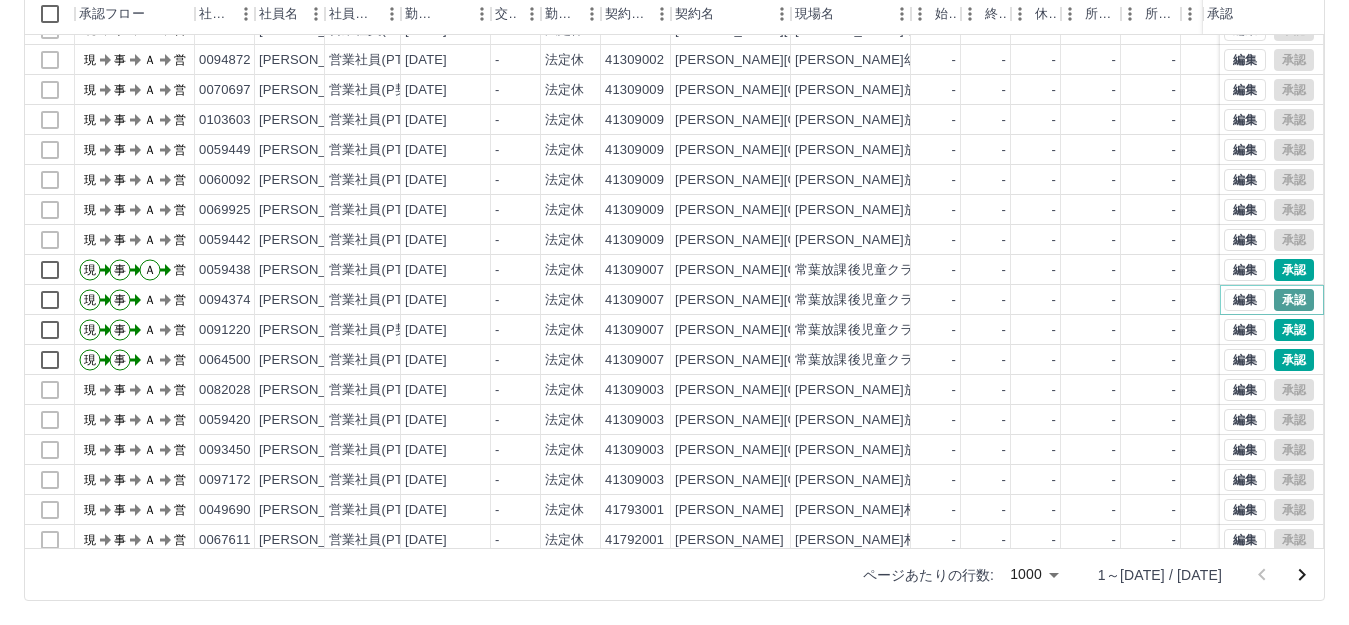 click on "承認" at bounding box center (1294, 300) 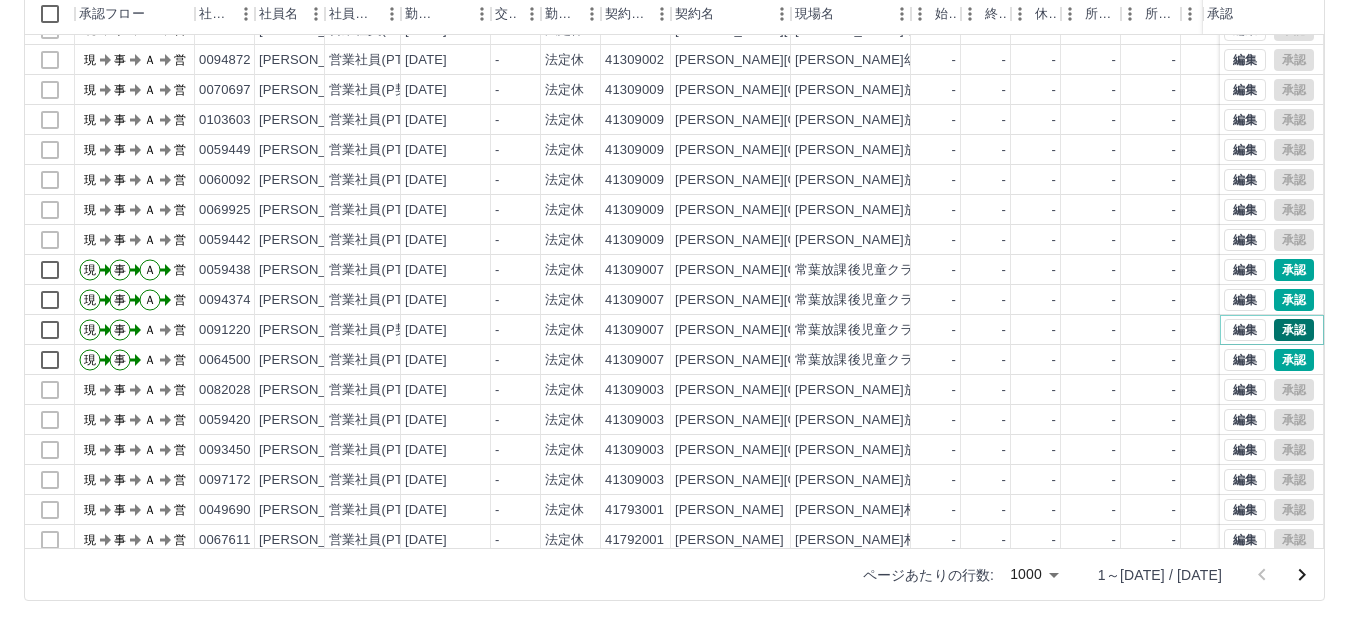 click on "承認" at bounding box center (1294, 330) 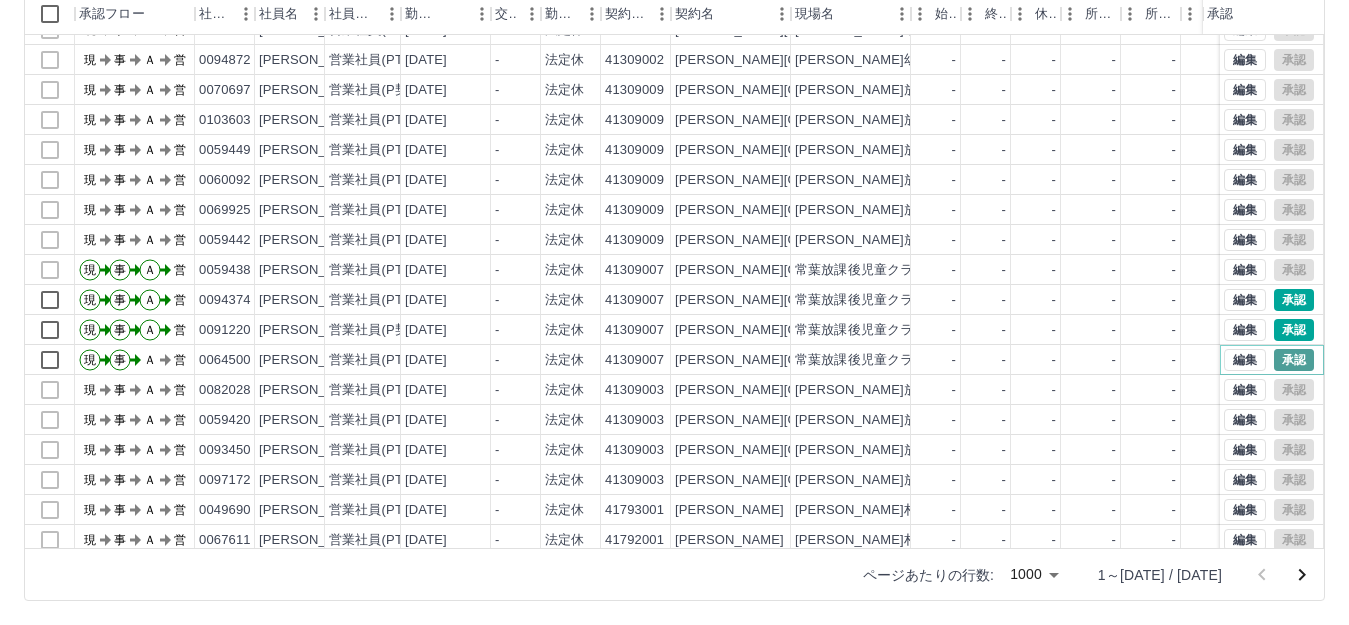 click on "承認" at bounding box center (1294, 360) 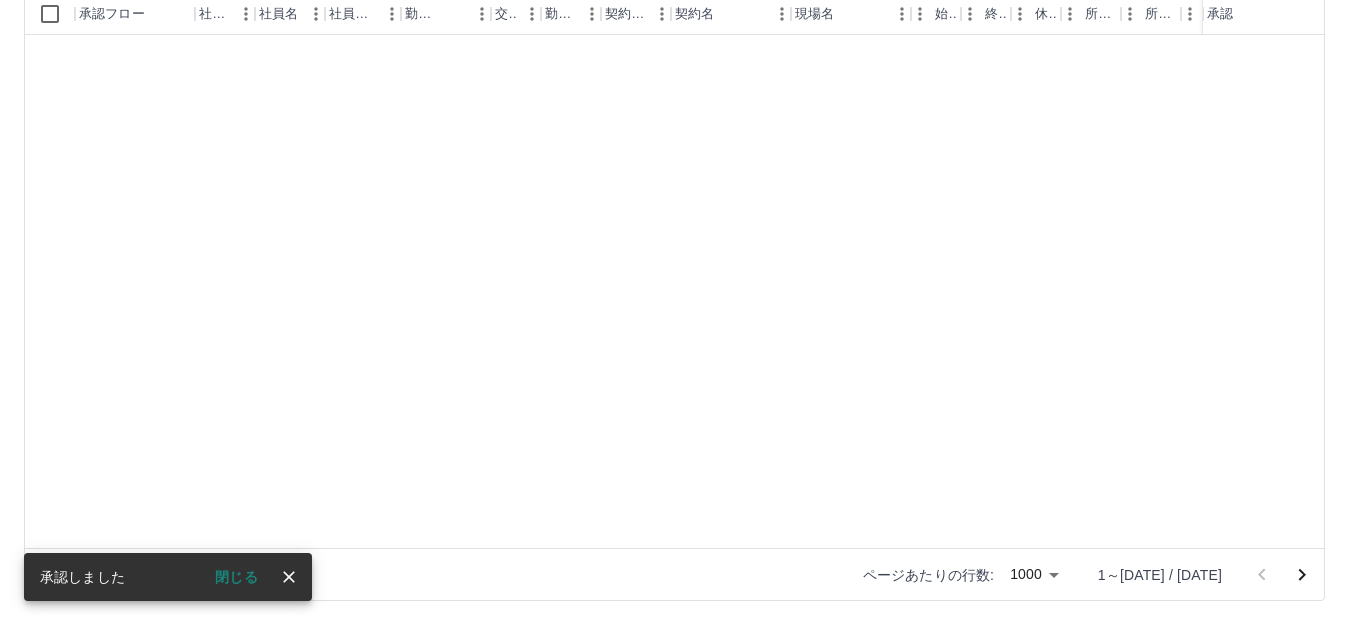 scroll, scrollTop: 9600, scrollLeft: 0, axis: vertical 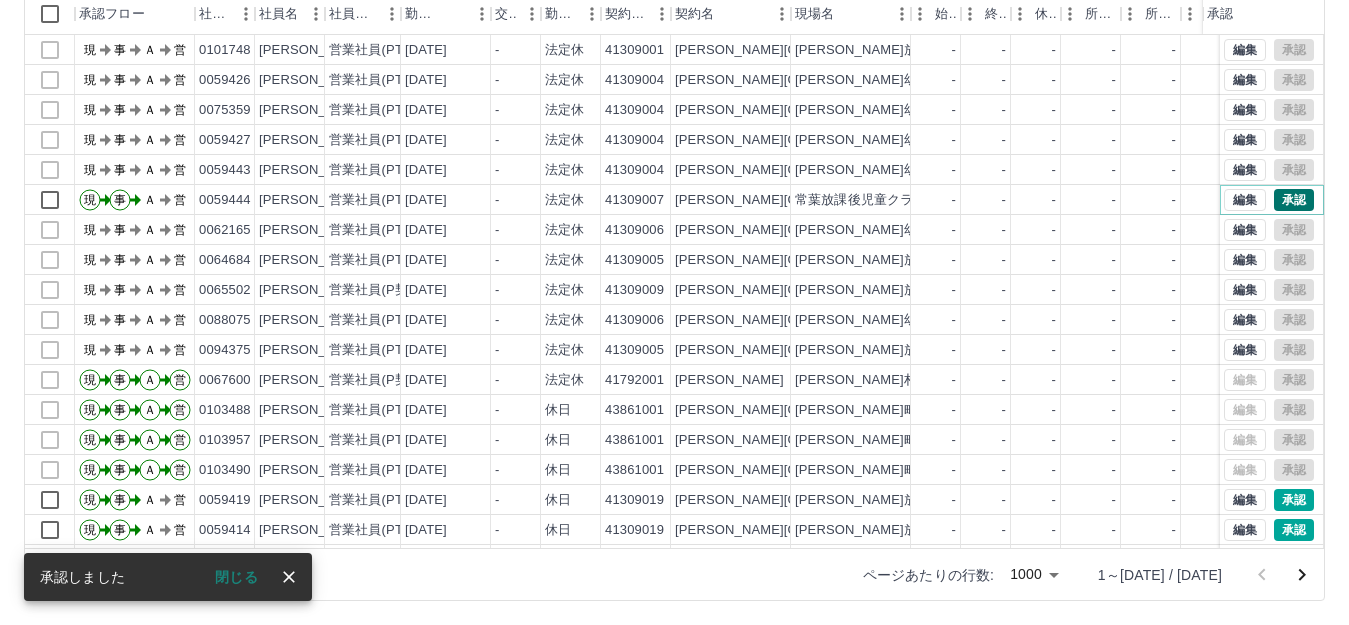click on "承認" at bounding box center [1294, 200] 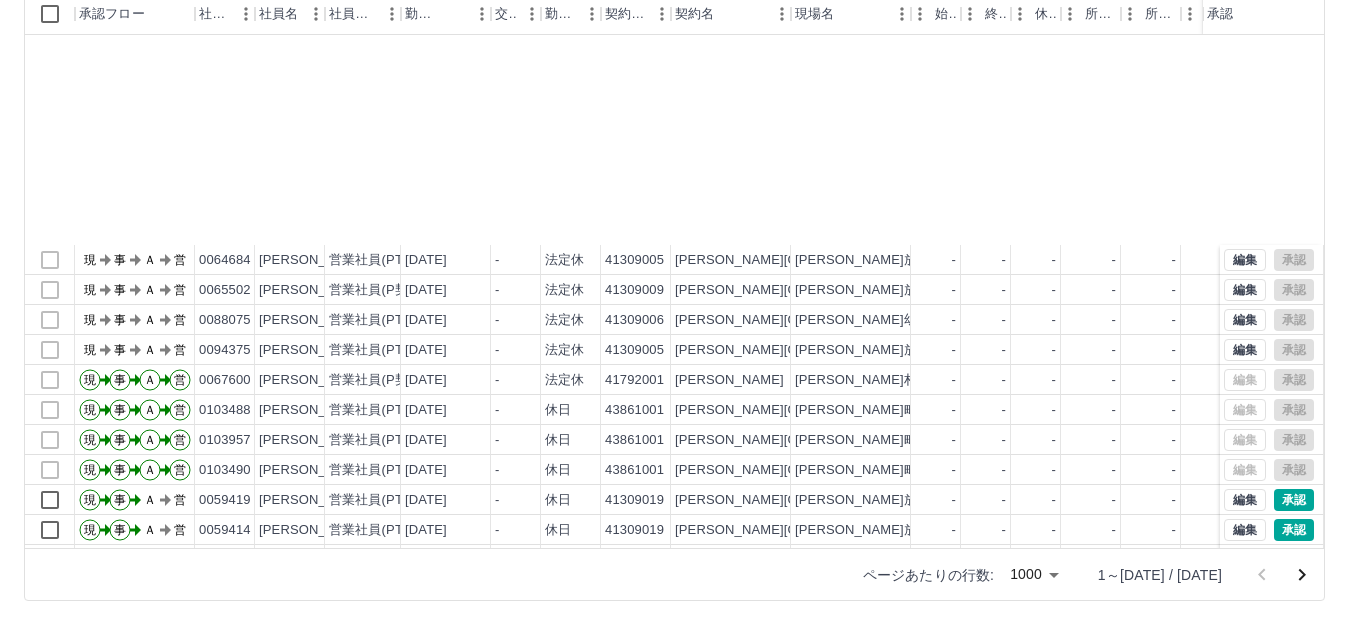 scroll, scrollTop: 9900, scrollLeft: 0, axis: vertical 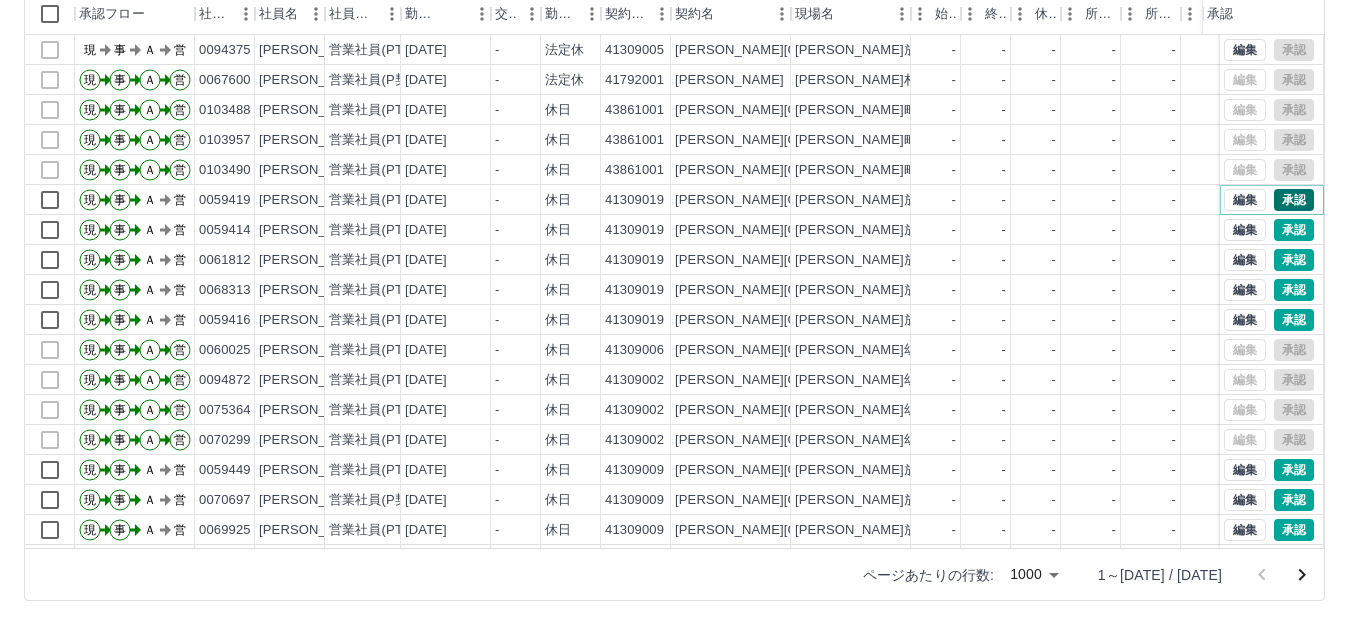 click on "承認" at bounding box center [1294, 200] 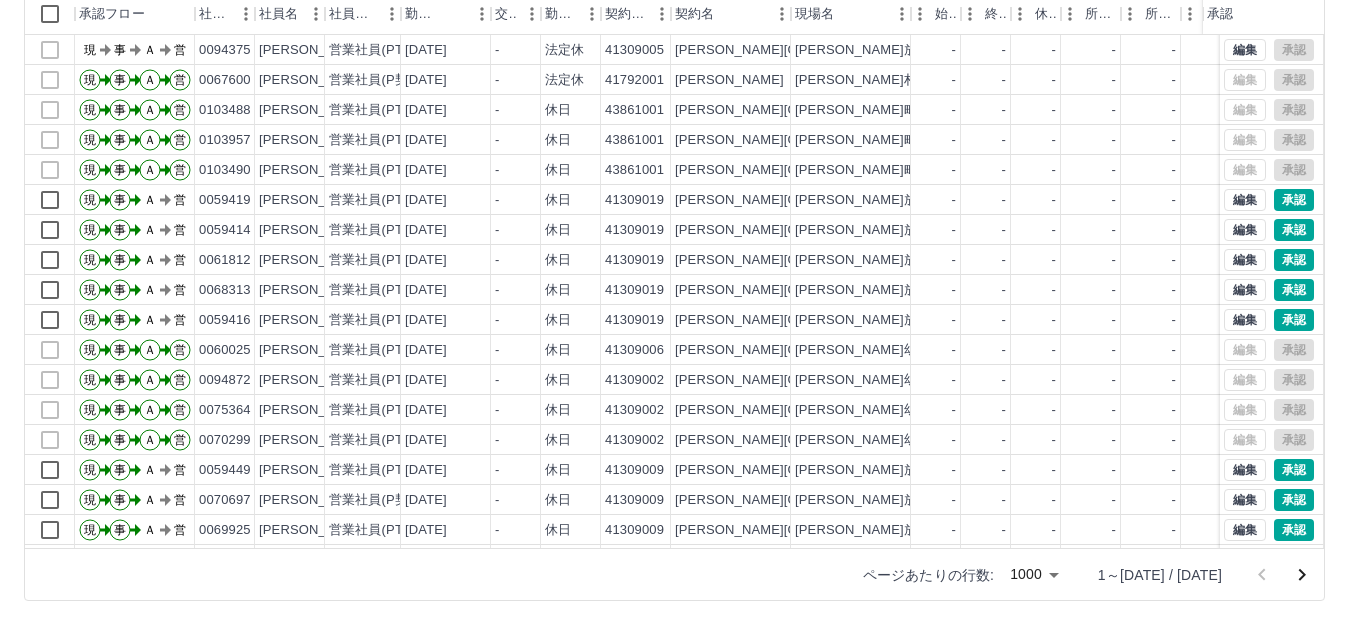 click at bounding box center (674, 312) 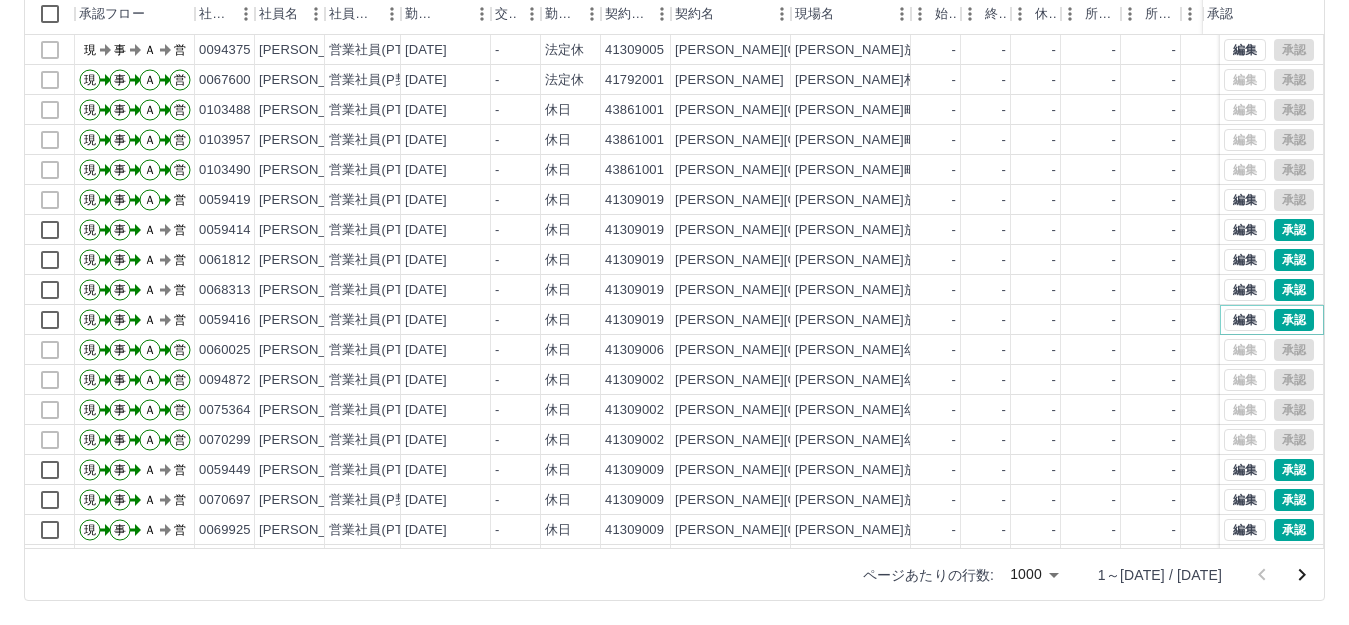 click on "承認" at bounding box center [1294, 320] 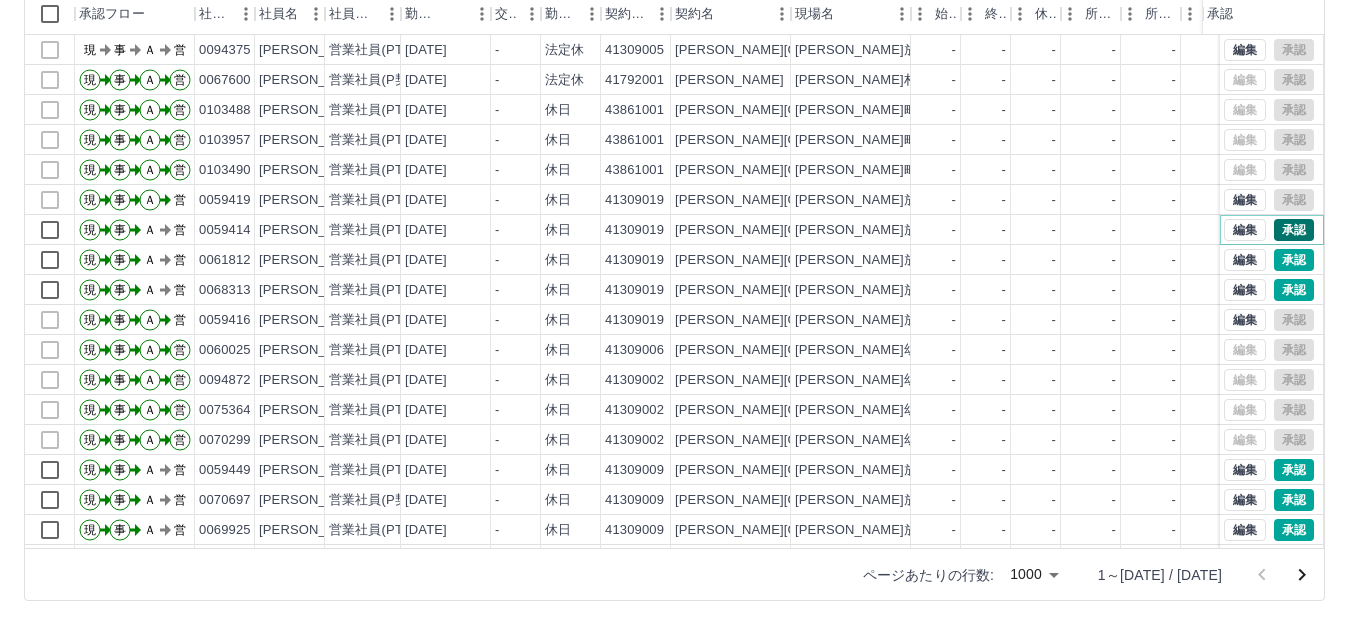 click on "承認" at bounding box center [1294, 230] 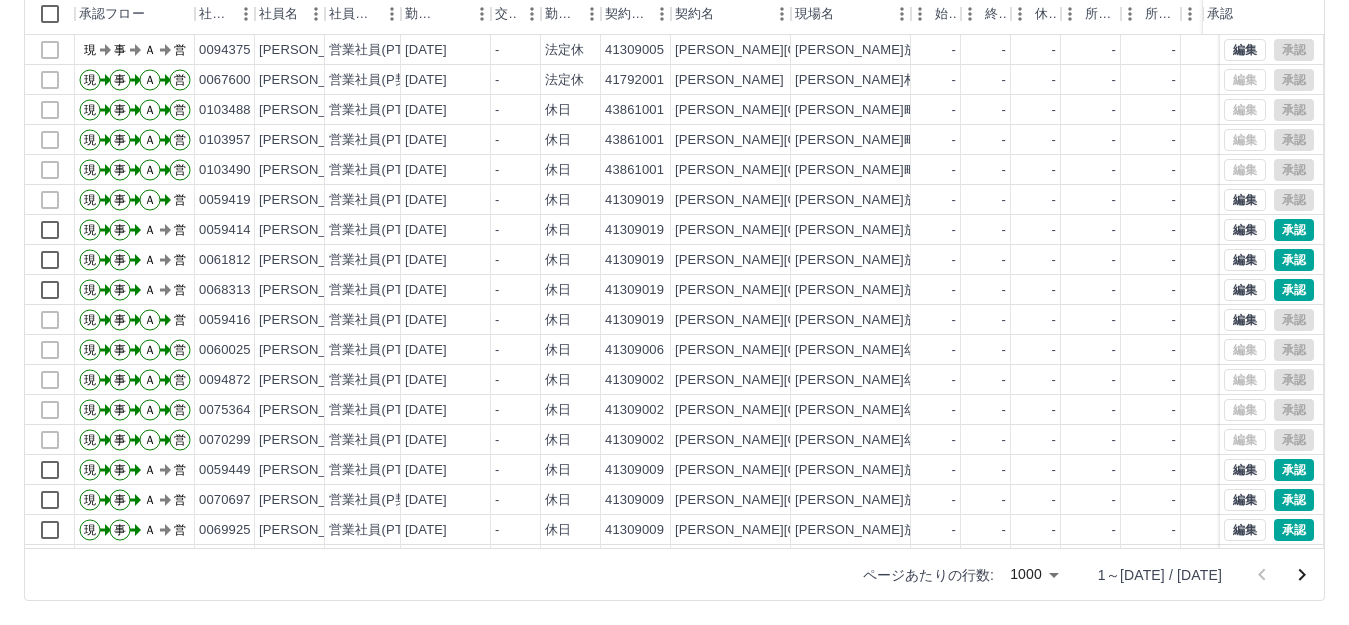 click at bounding box center (674, 312) 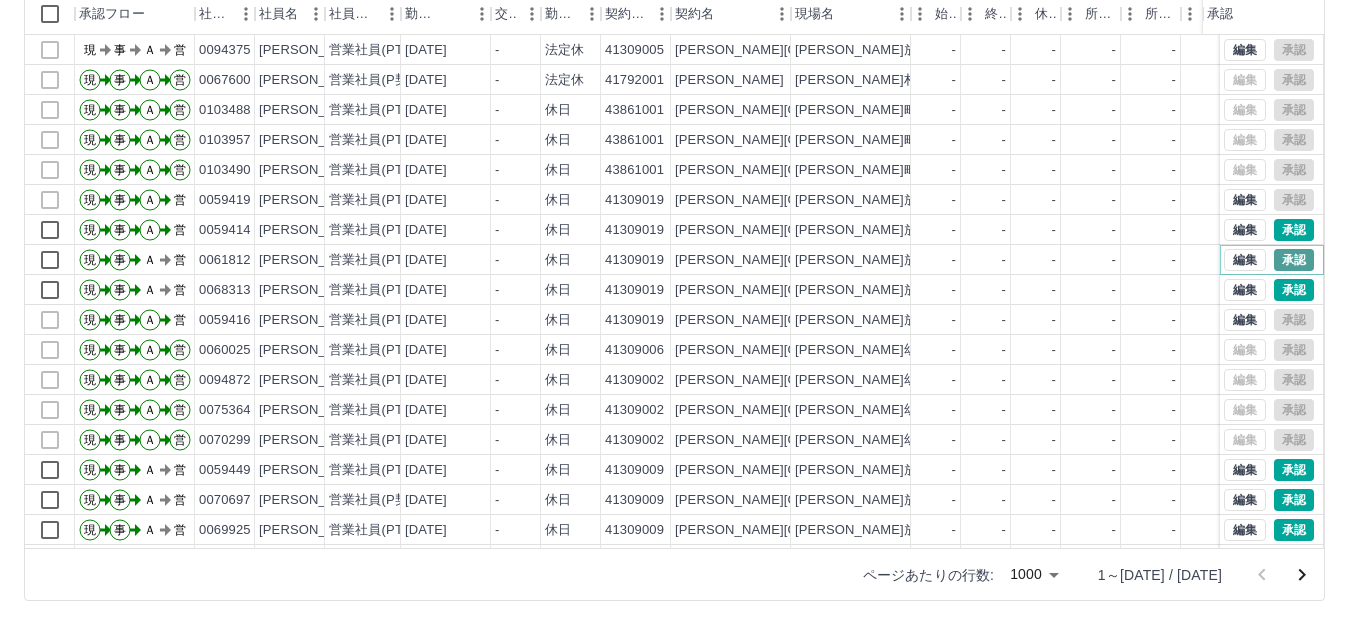 click on "承認" at bounding box center (1294, 260) 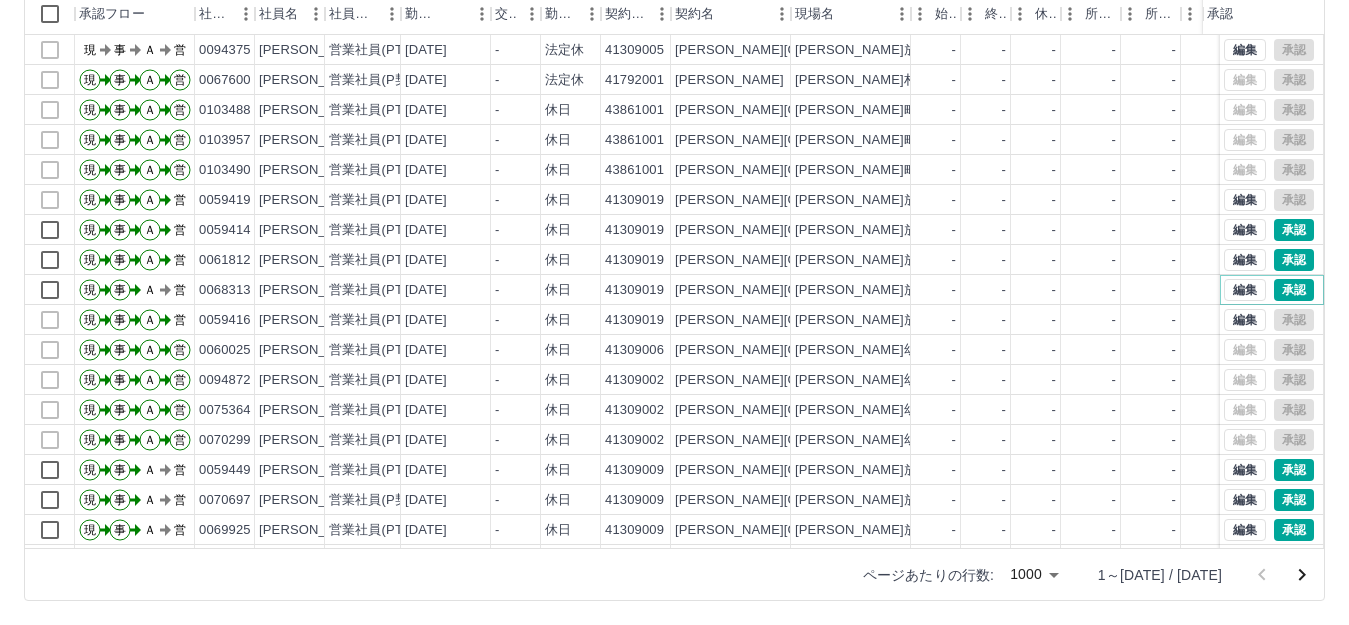 click on "承認" at bounding box center [1294, 290] 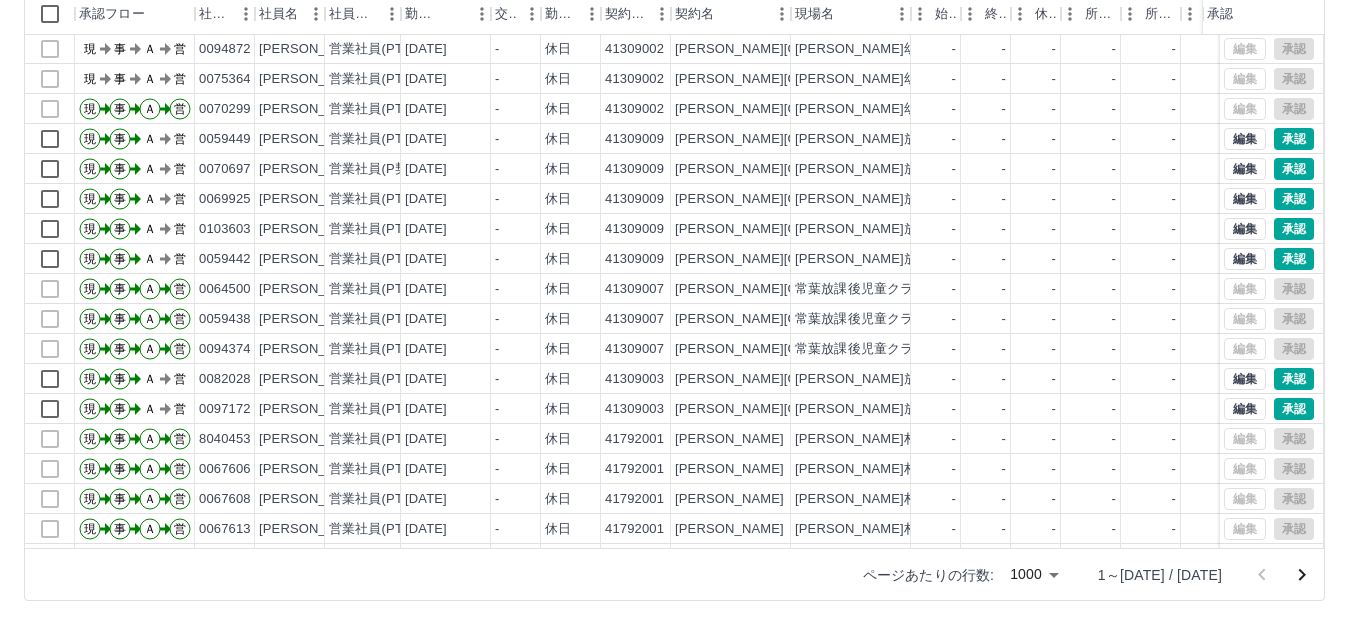 scroll, scrollTop: 10200, scrollLeft: 0, axis: vertical 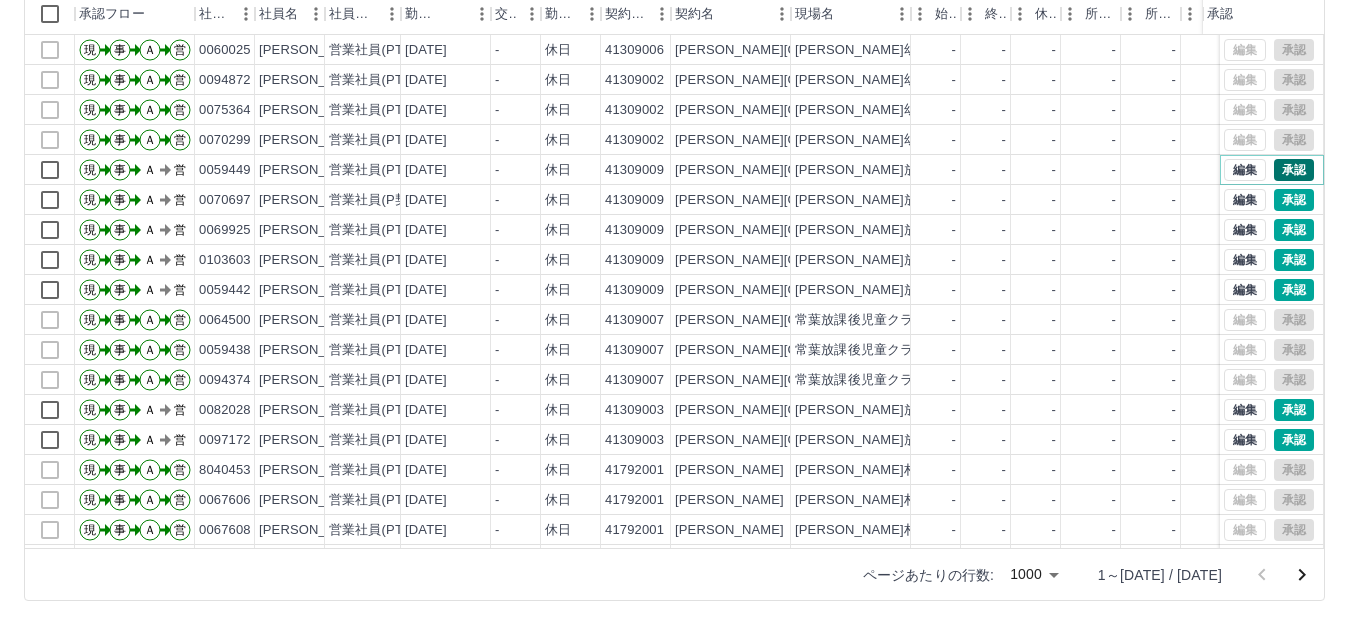 click on "承認" at bounding box center [1294, 170] 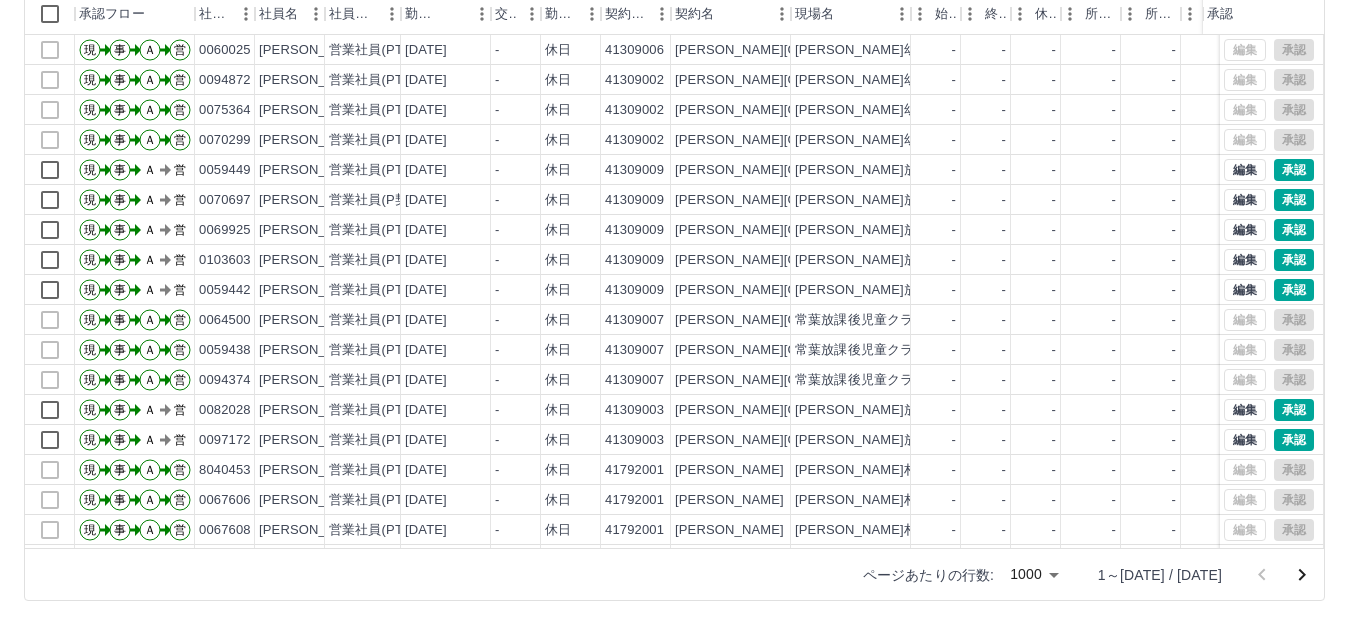 click at bounding box center [674, 312] 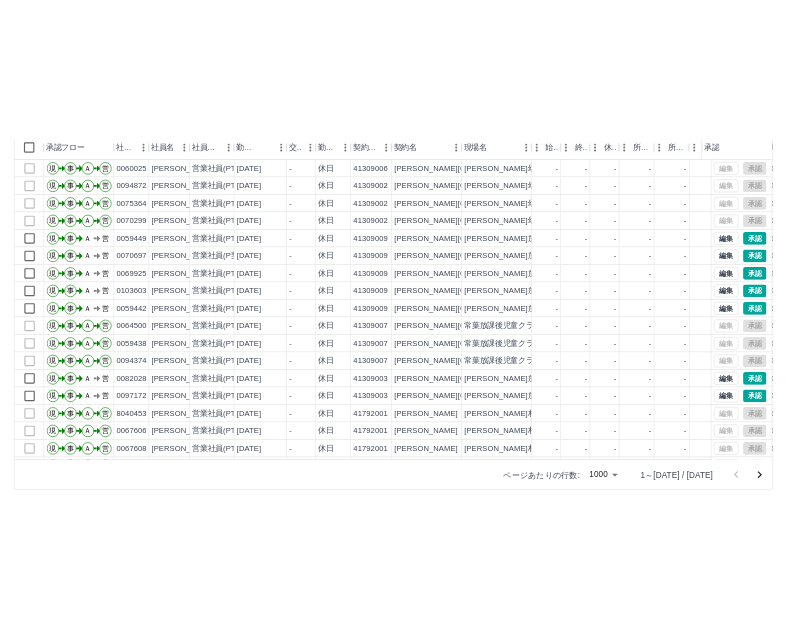 scroll, scrollTop: 202, scrollLeft: 0, axis: vertical 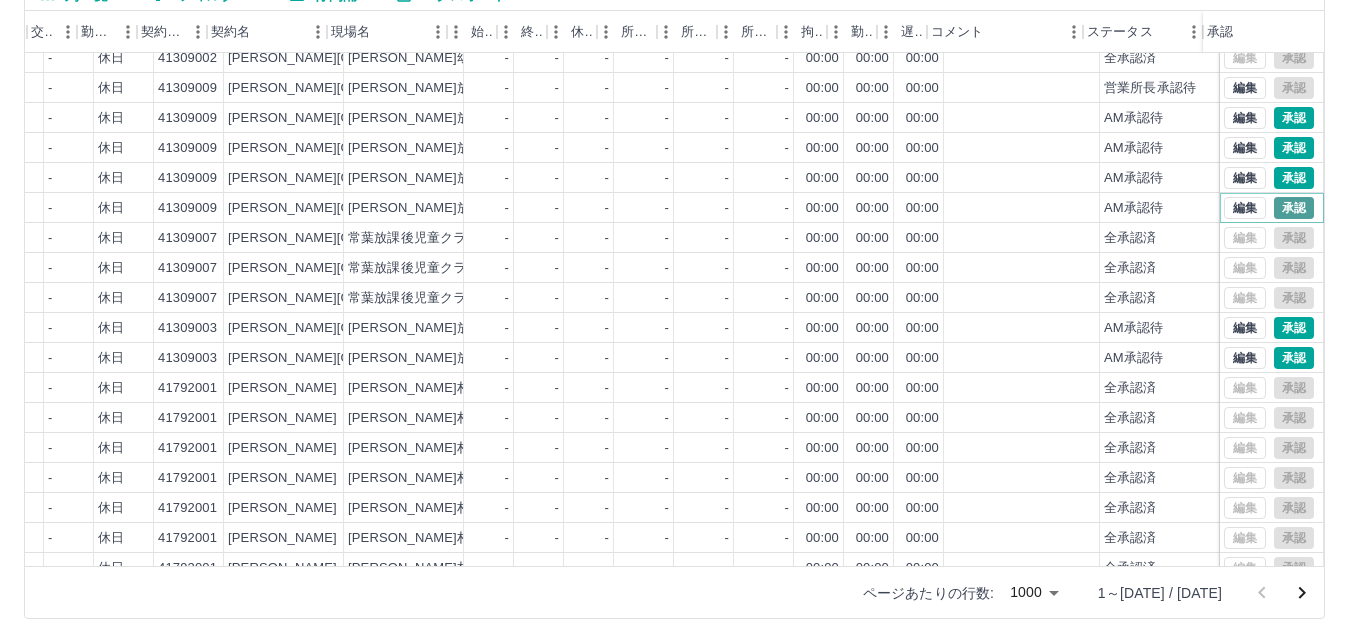 click on "承認" at bounding box center (1294, 208) 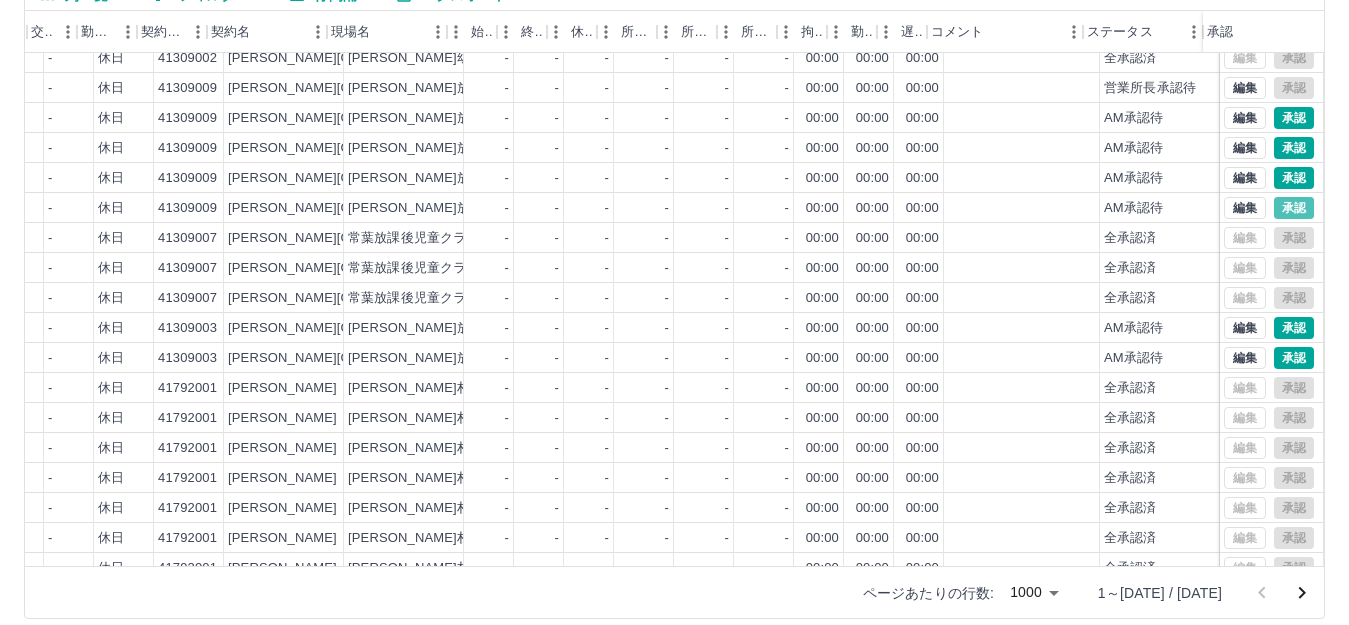 click at bounding box center (674, 312) 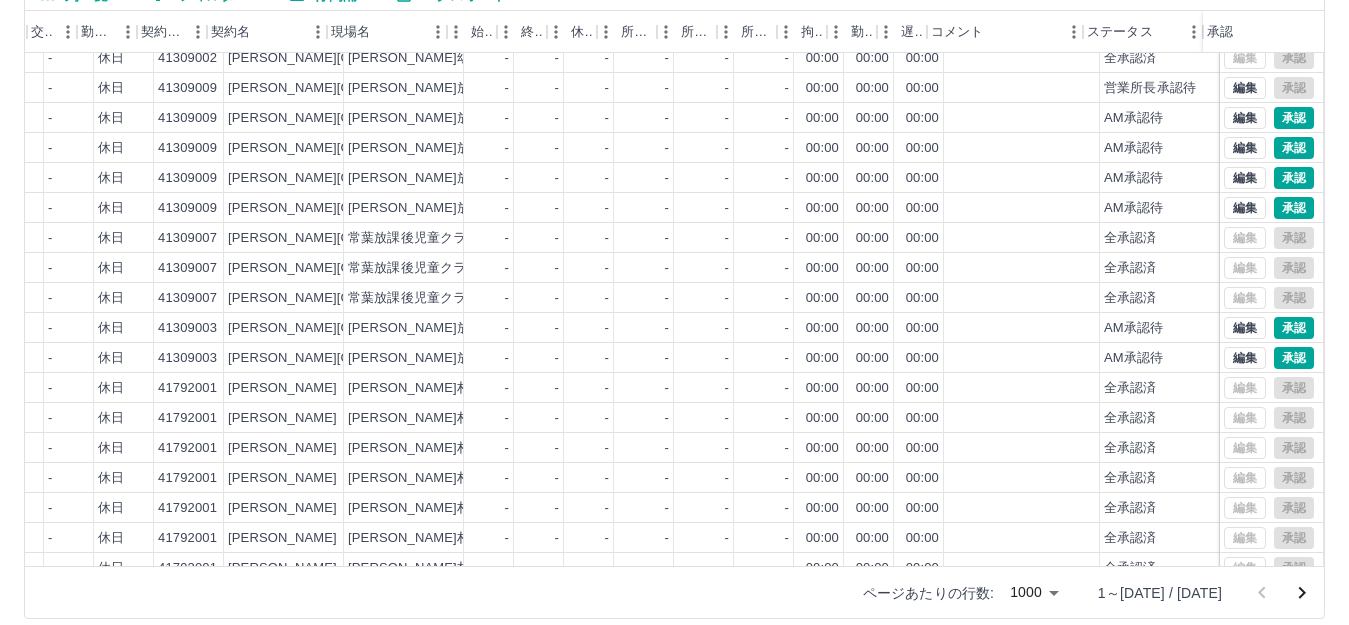 click at bounding box center [674, 312] 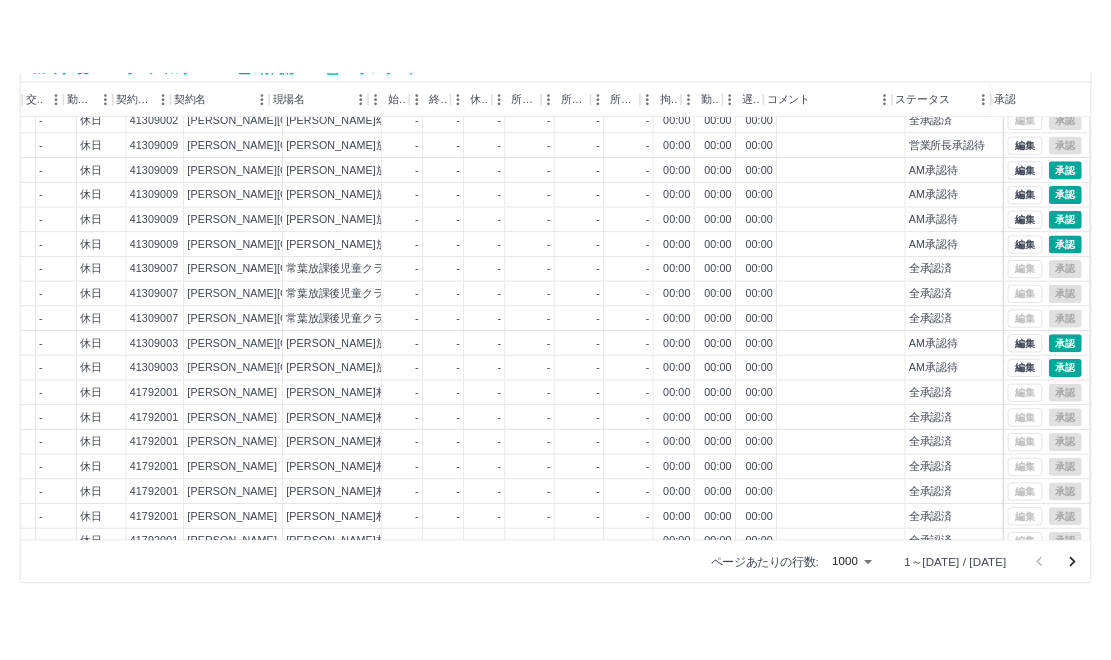 scroll, scrollTop: 185, scrollLeft: 0, axis: vertical 